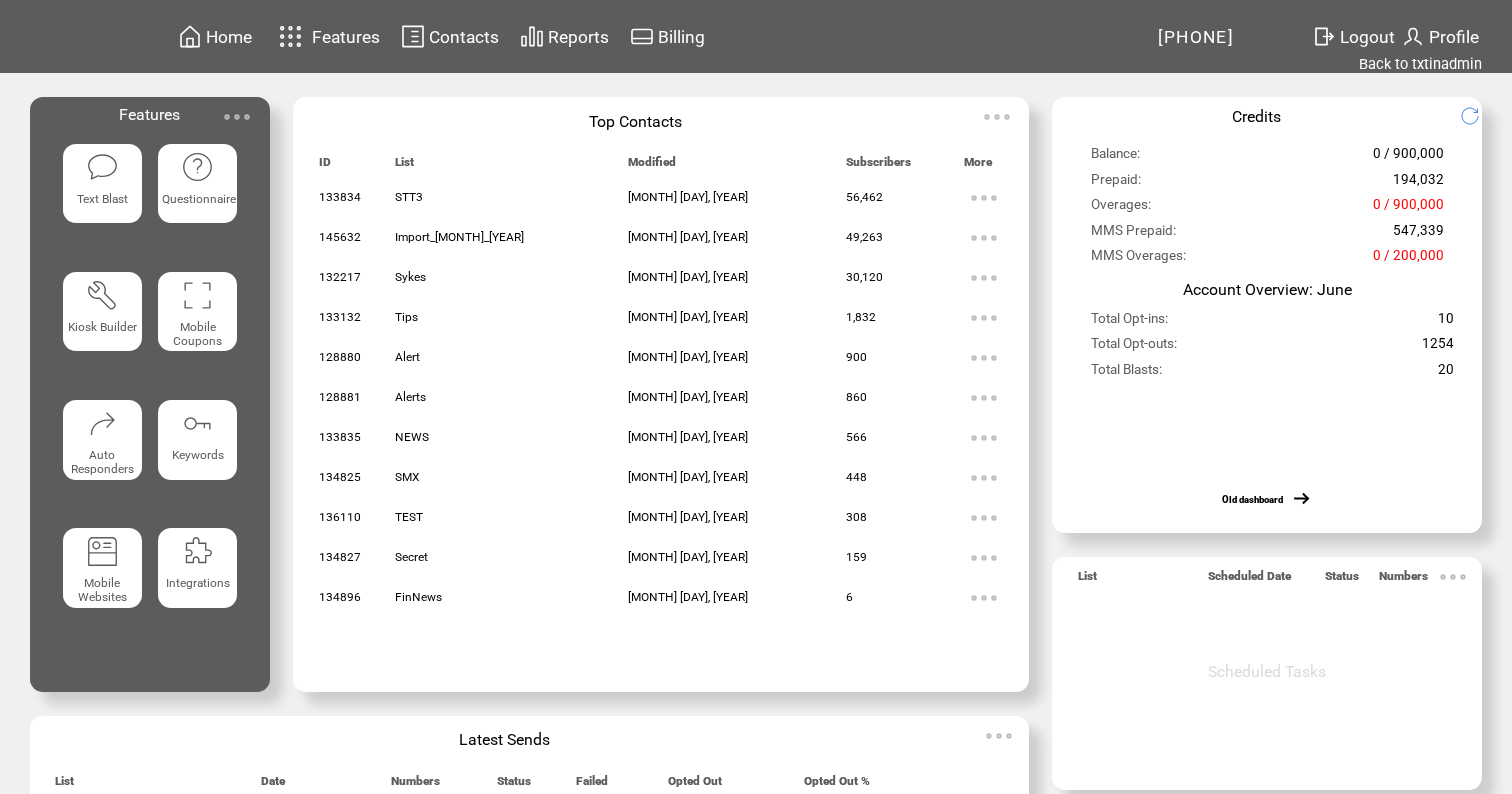 scroll, scrollTop: 0, scrollLeft: 0, axis: both 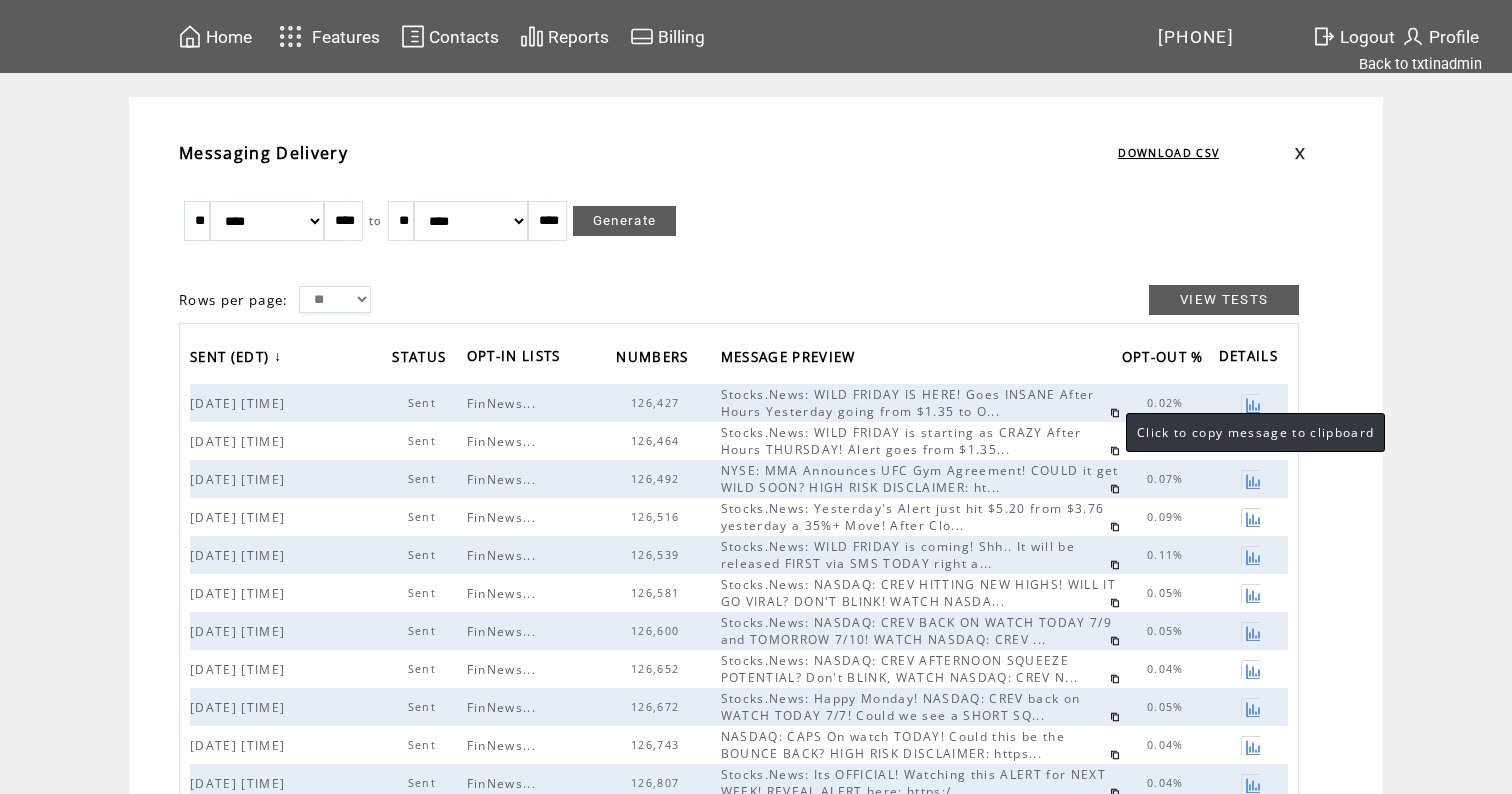 click at bounding box center (1115, 413) 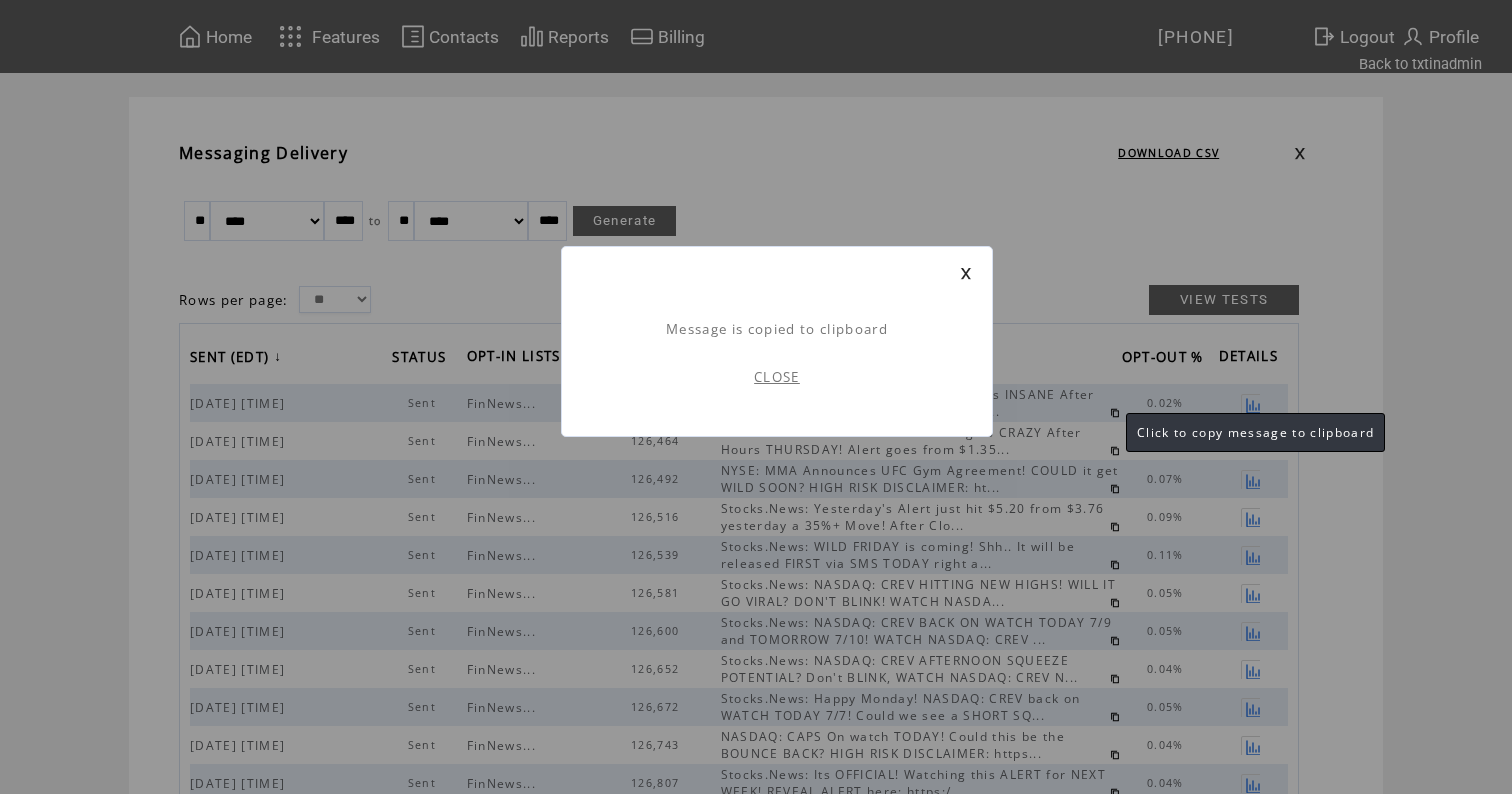 scroll, scrollTop: 1, scrollLeft: 0, axis: vertical 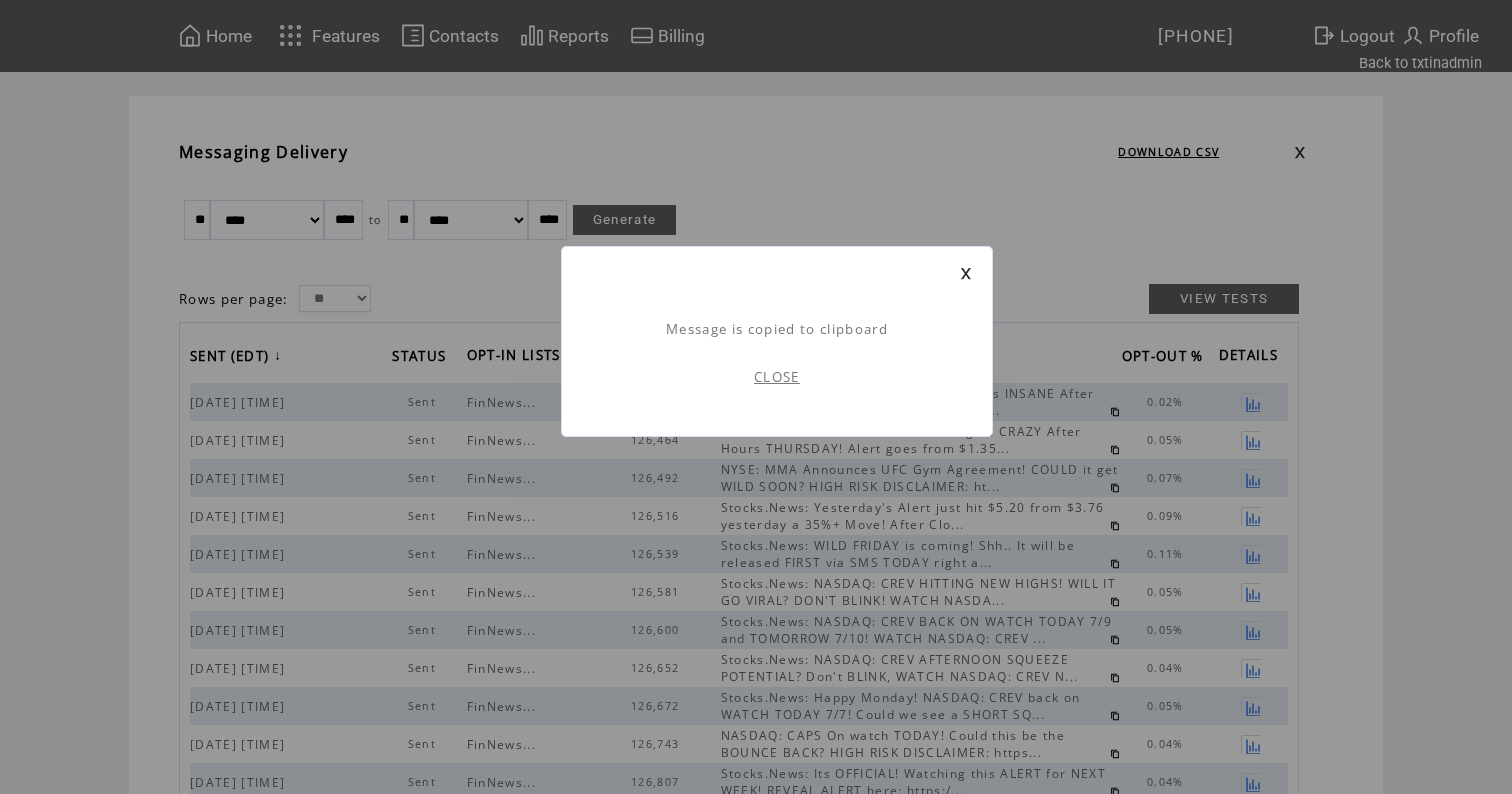 click on "CLOSE" at bounding box center (777, 377) 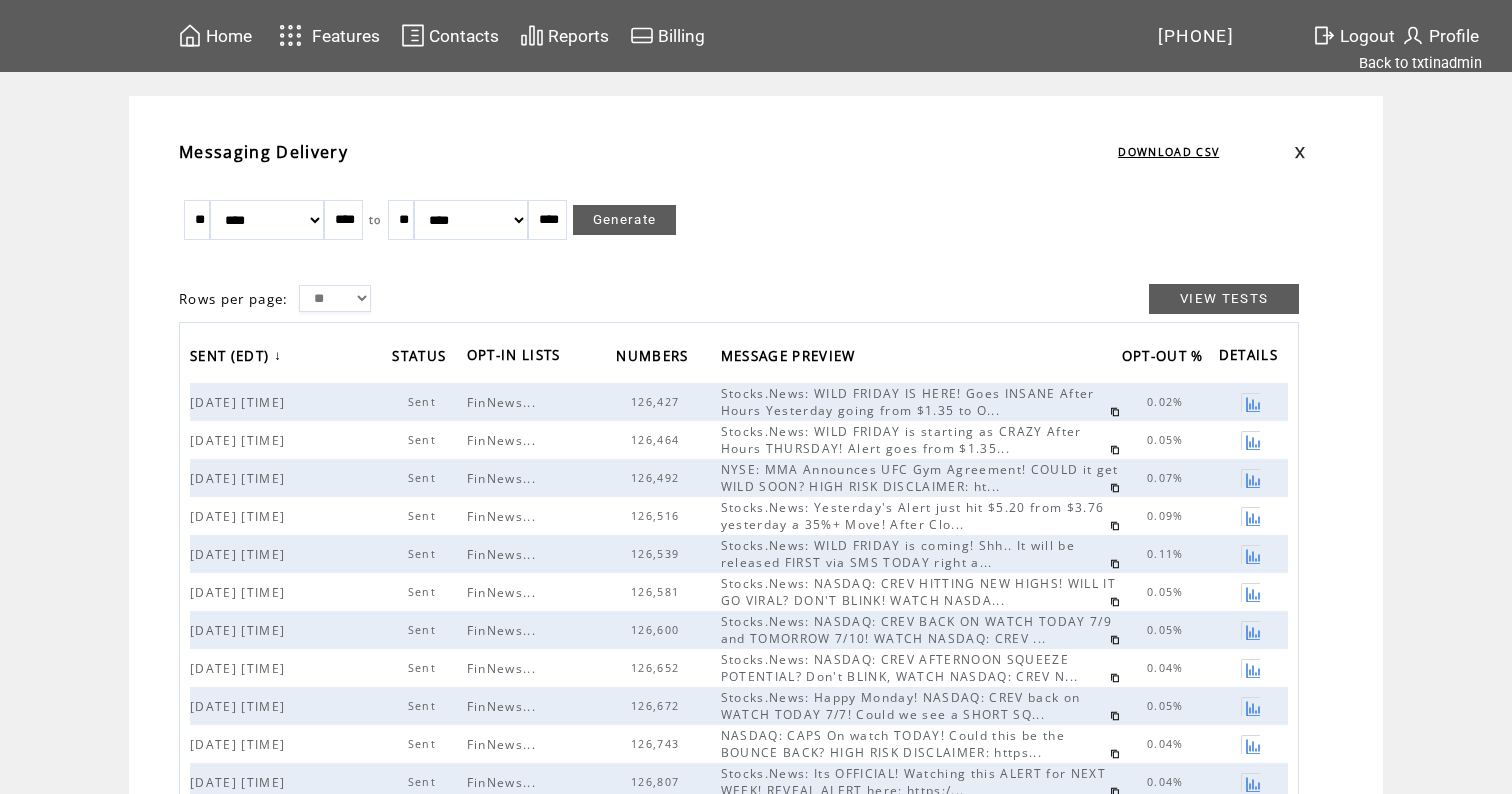 scroll, scrollTop: 0, scrollLeft: 0, axis: both 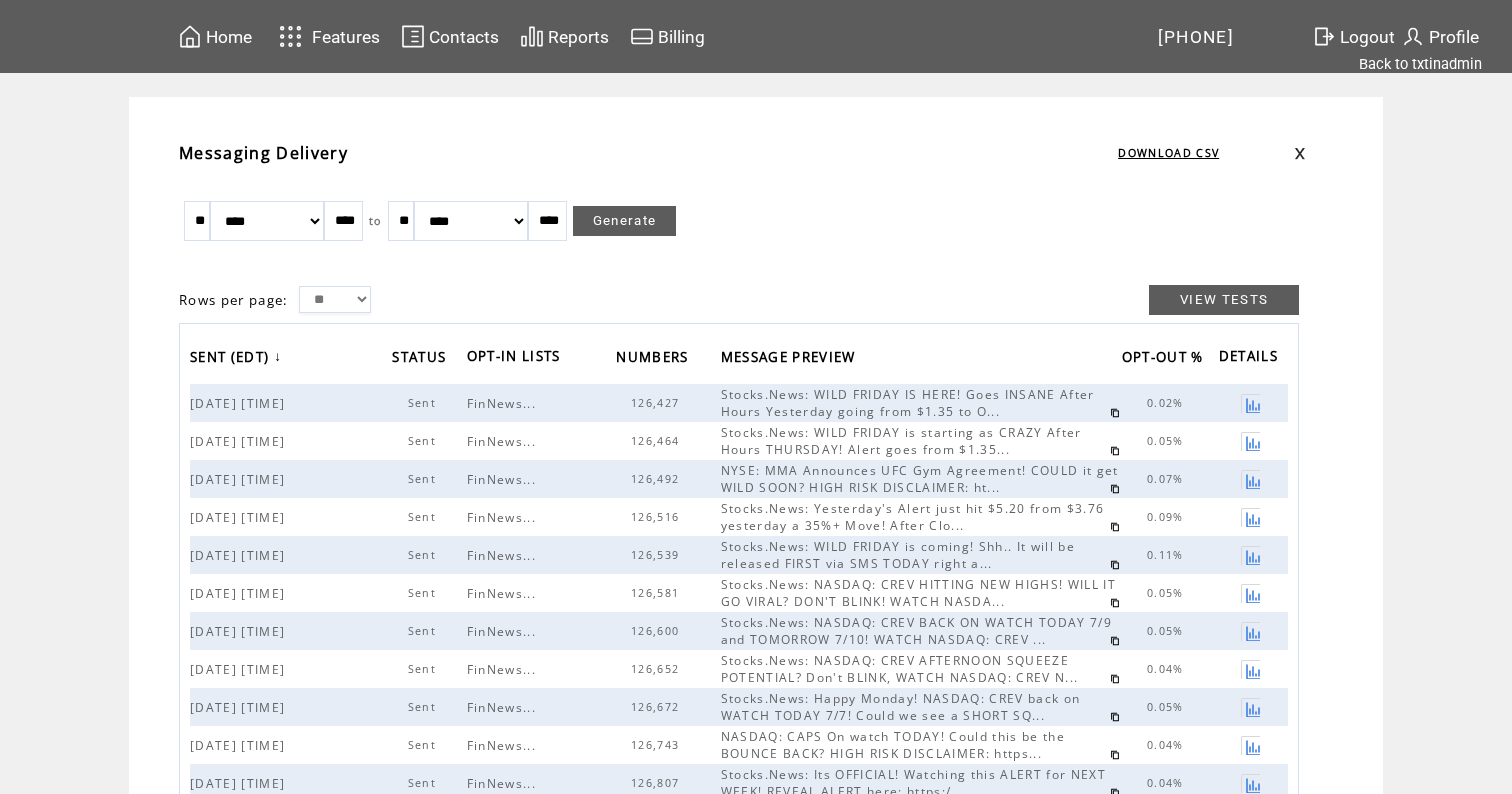 click on "Home" at bounding box center (229, 37) 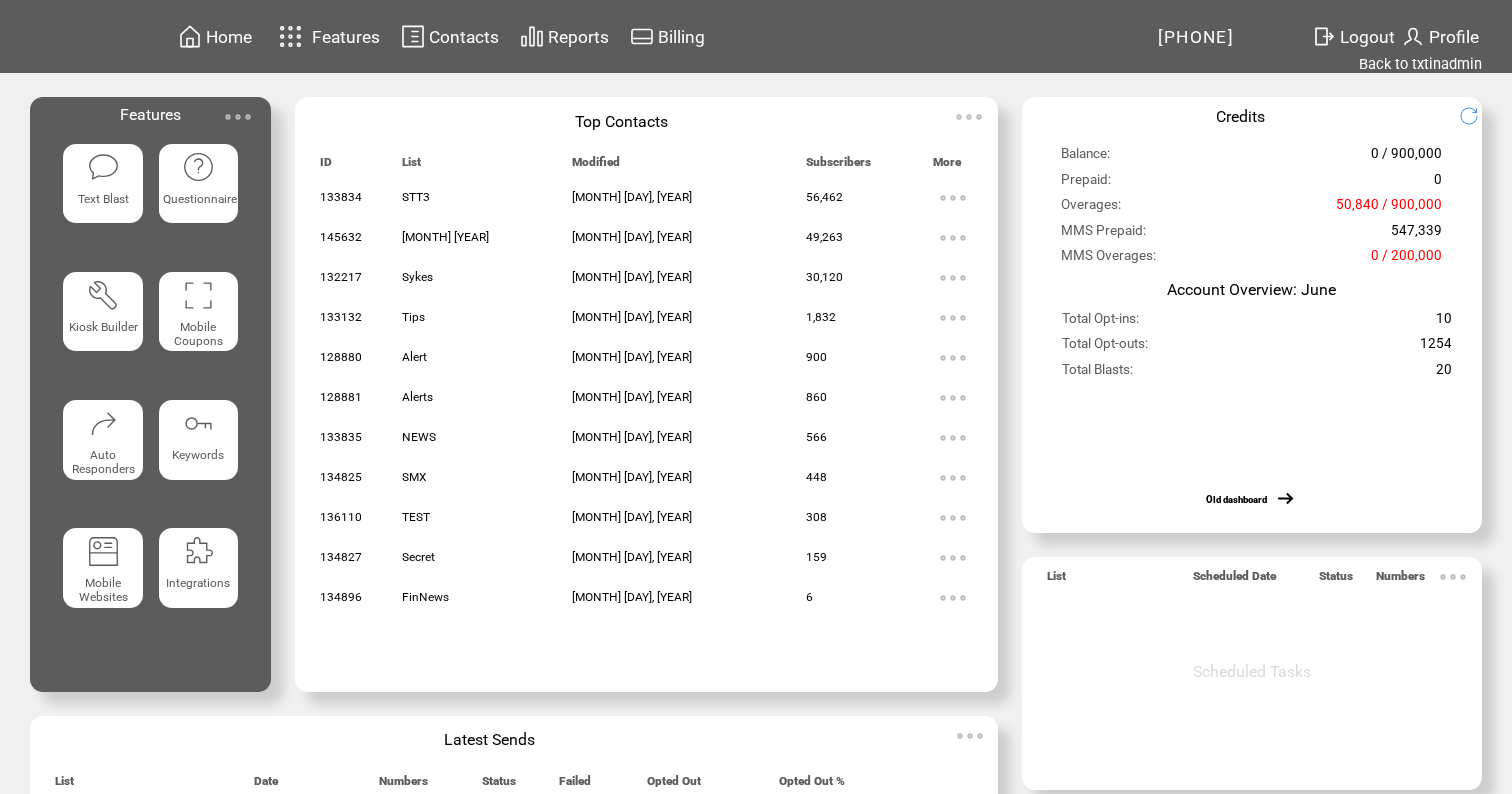 scroll, scrollTop: 0, scrollLeft: 0, axis: both 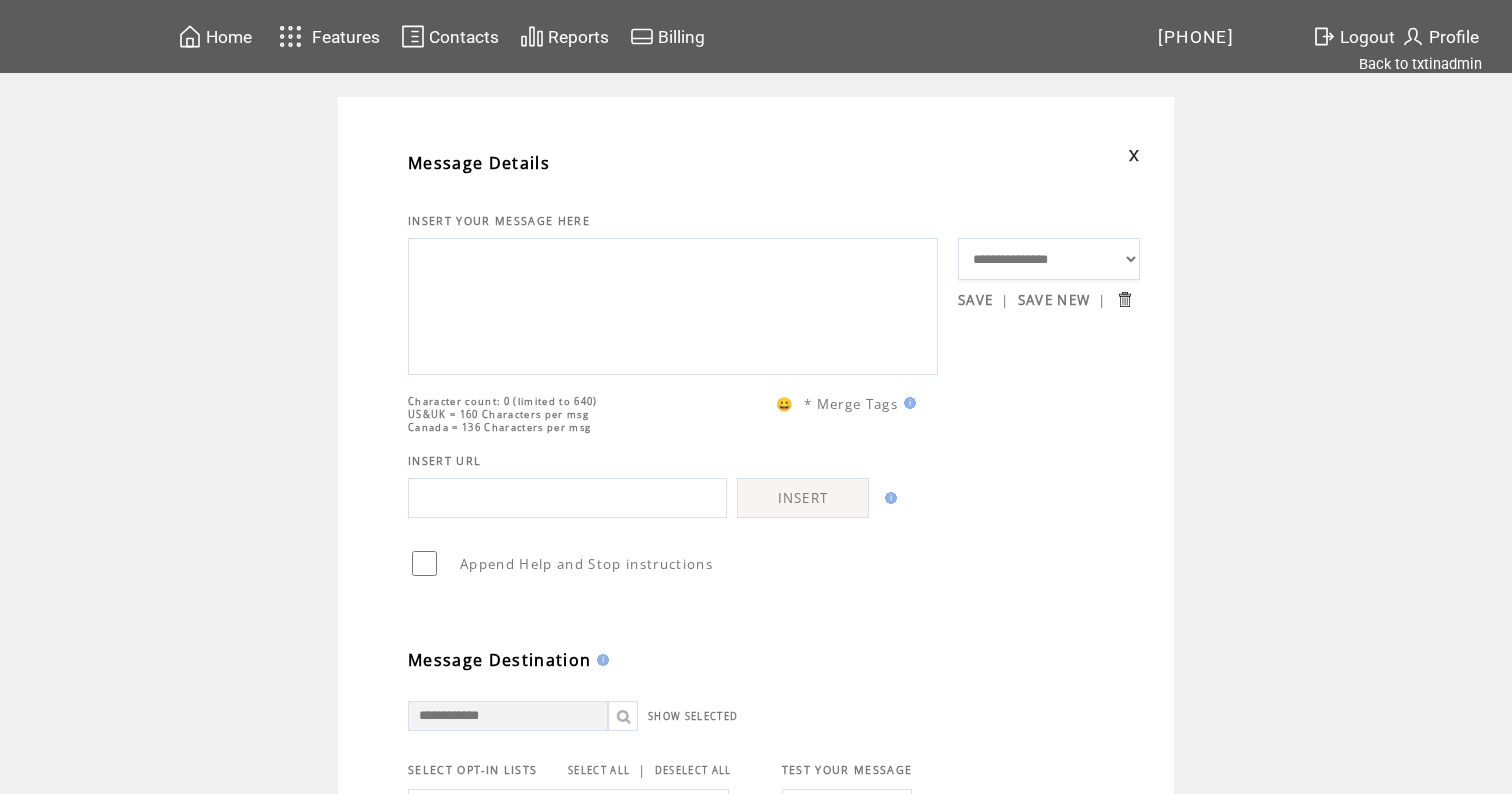 click at bounding box center [673, 304] 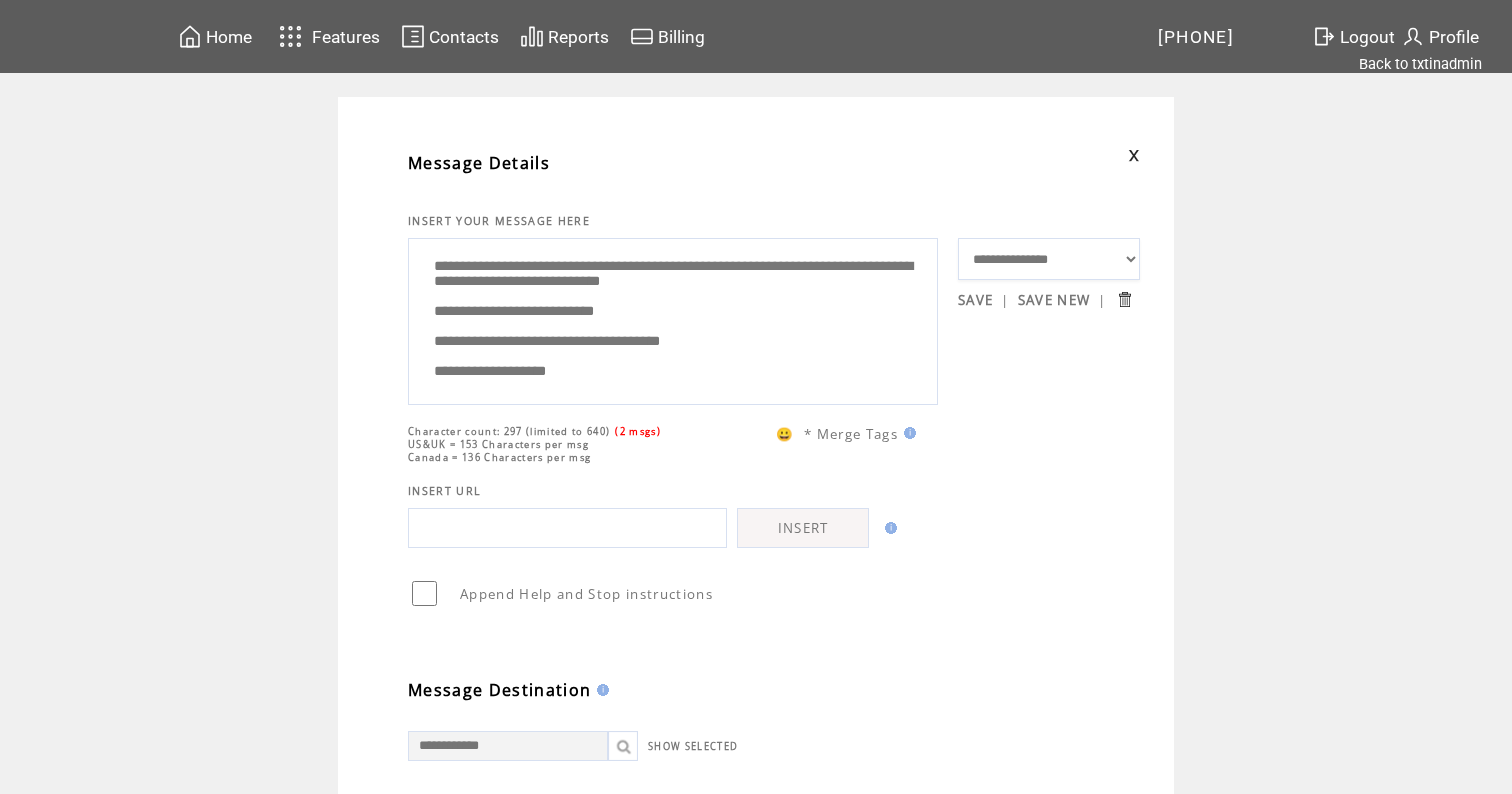 scroll, scrollTop: 115, scrollLeft: 0, axis: vertical 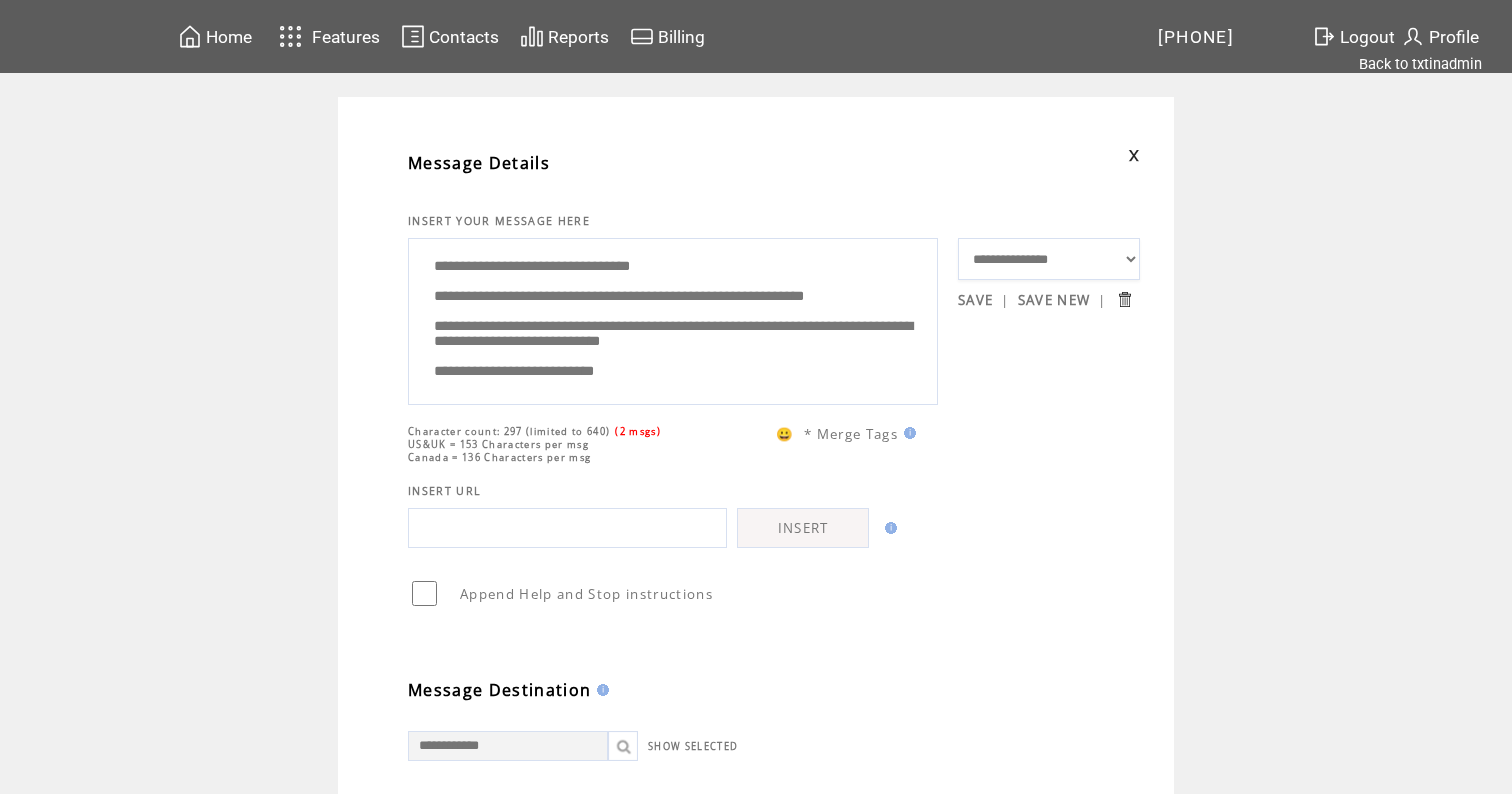 drag, startPoint x: 688, startPoint y: 333, endPoint x: 546, endPoint y: 277, distance: 152.64337 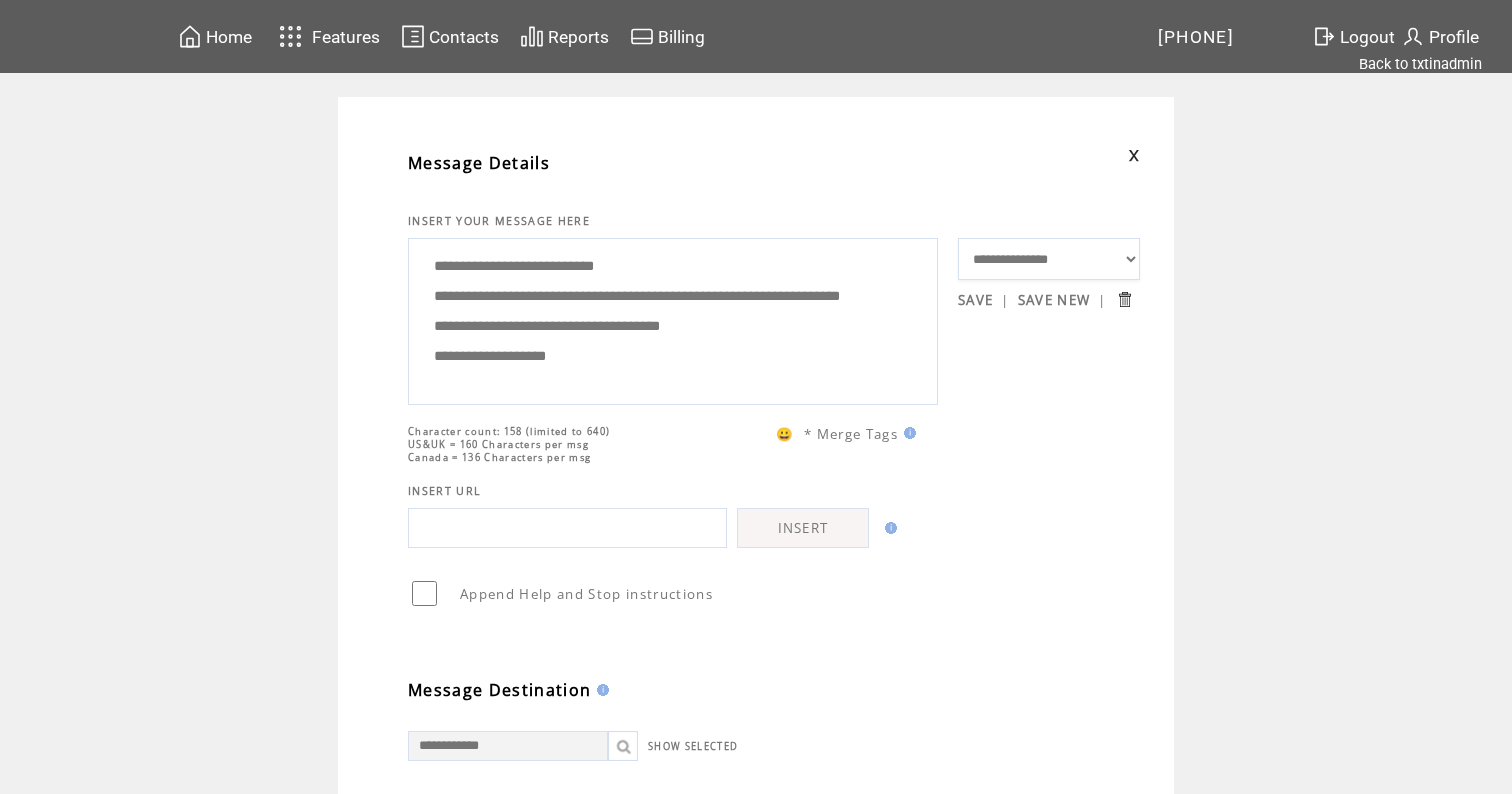 click on "**********" at bounding box center (673, 319) 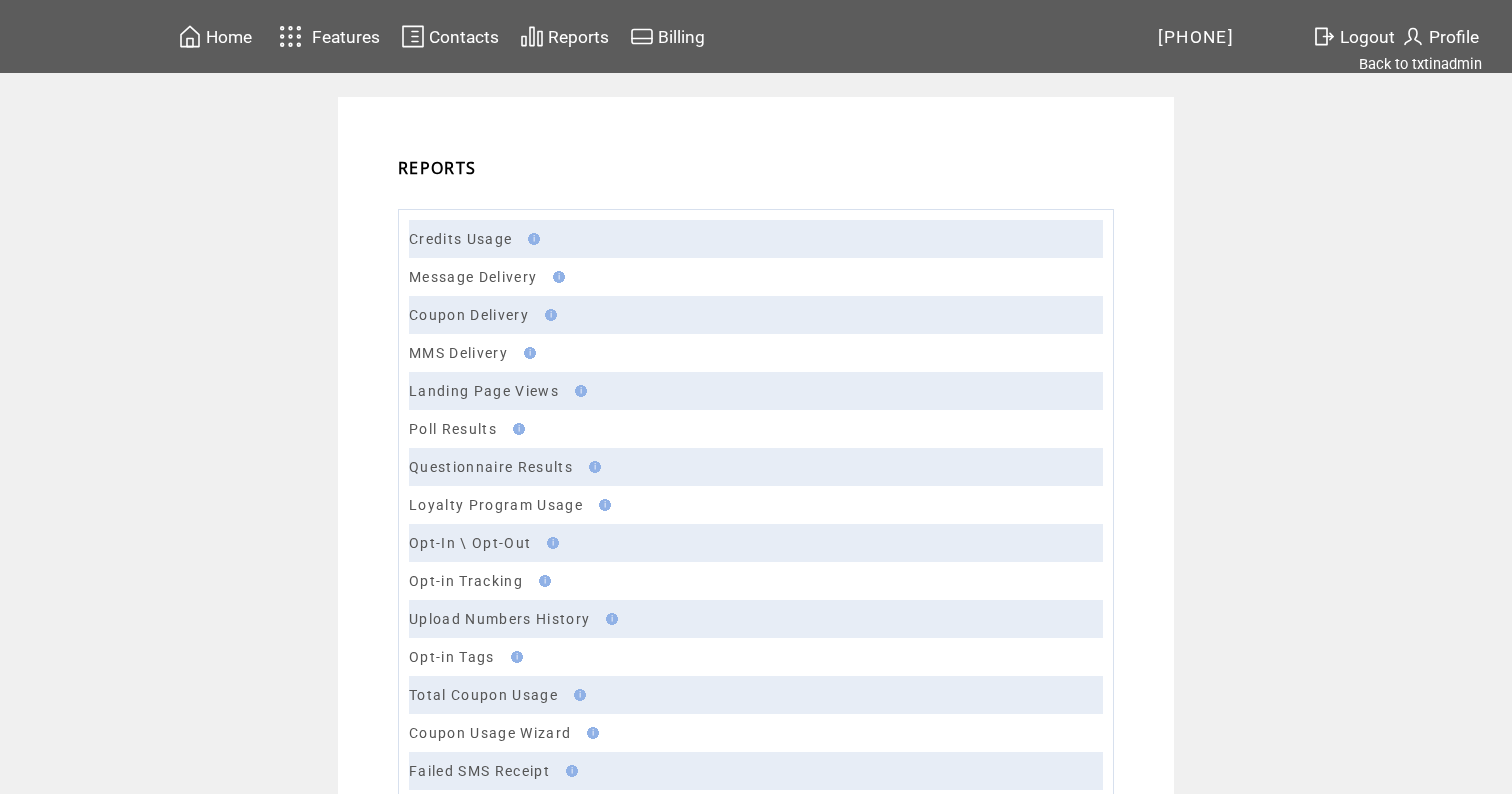 scroll, scrollTop: 0, scrollLeft: 0, axis: both 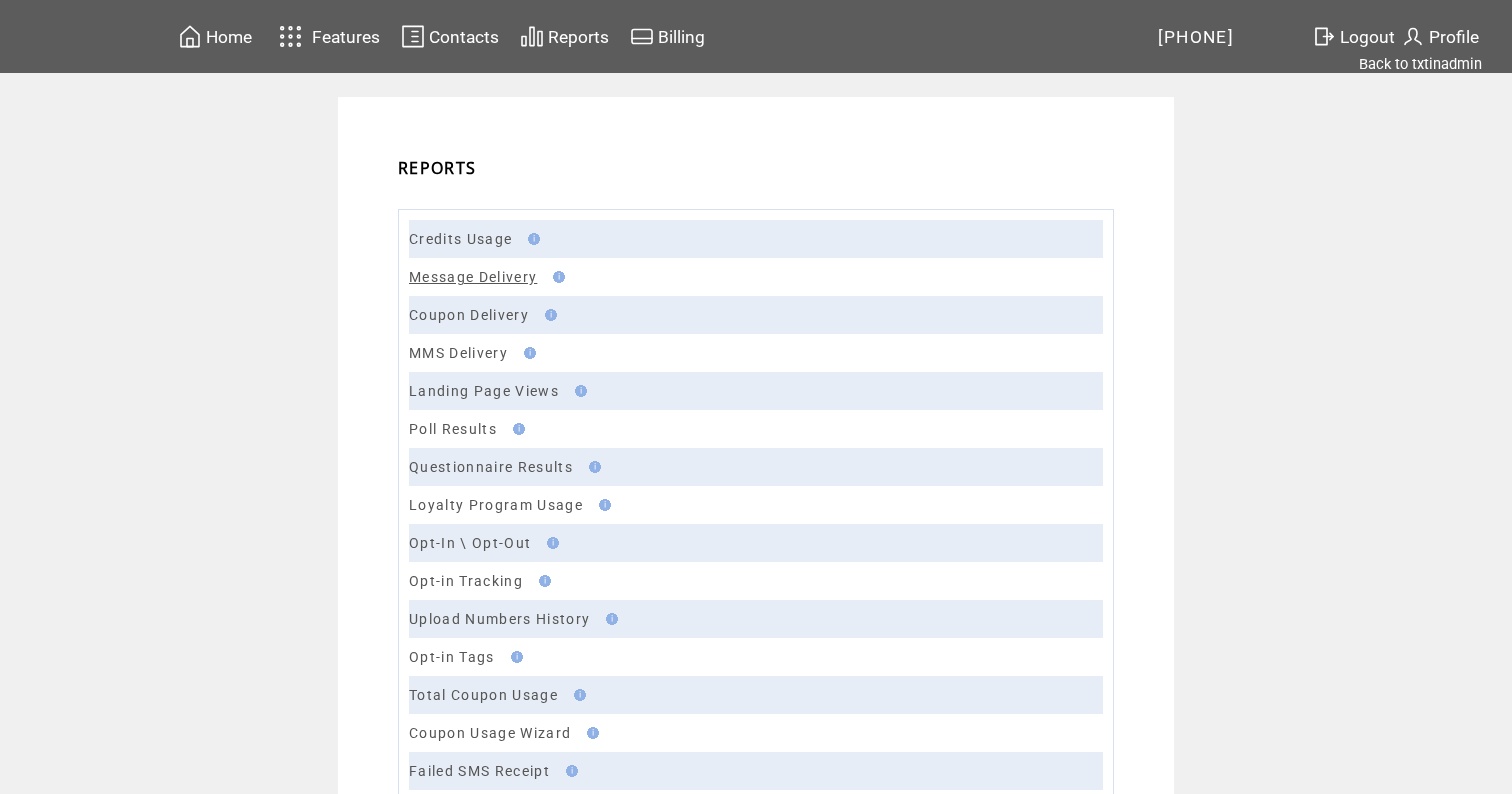 click on "Message Delivery" at bounding box center [473, 277] 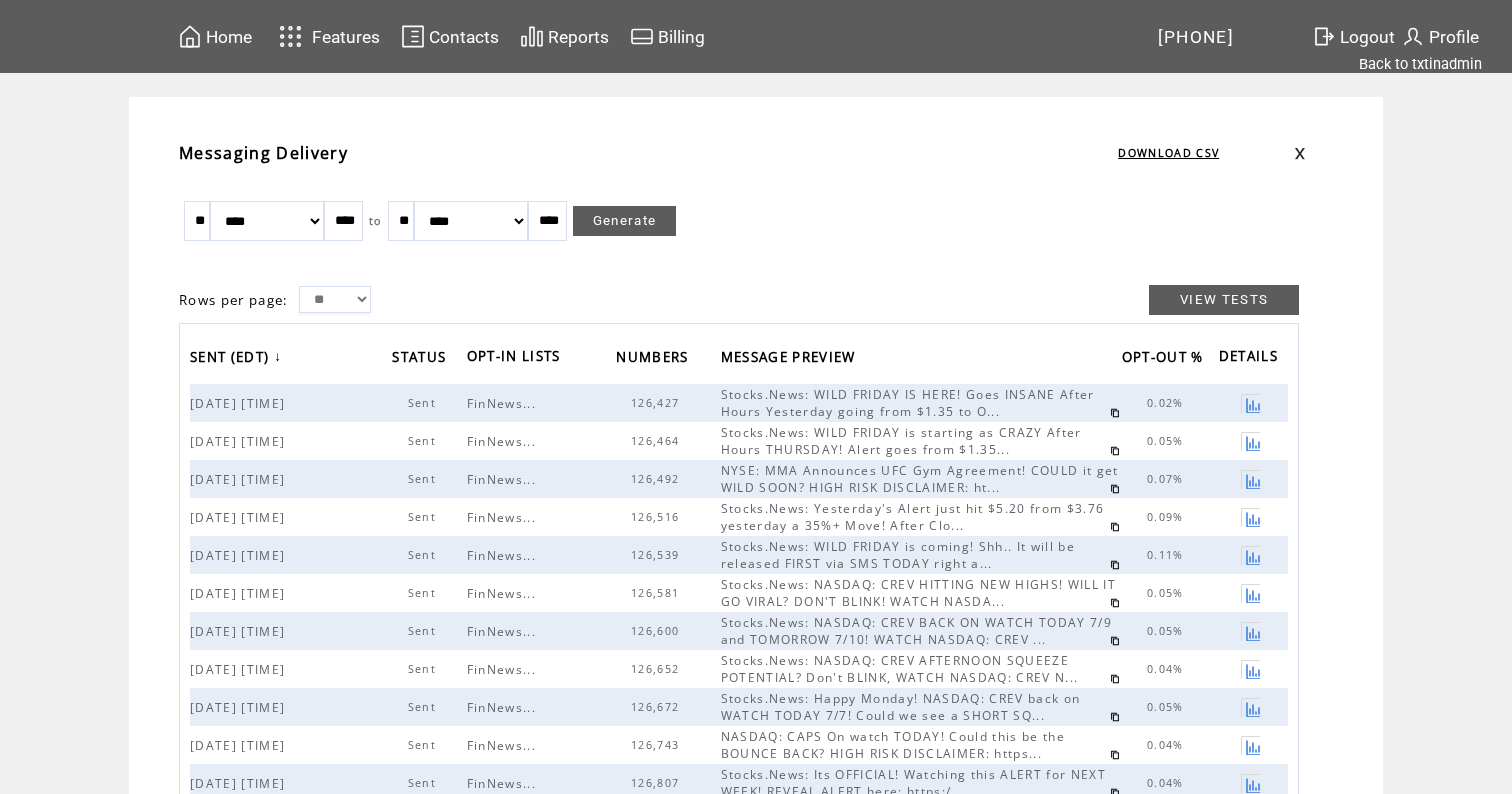 scroll, scrollTop: 0, scrollLeft: 0, axis: both 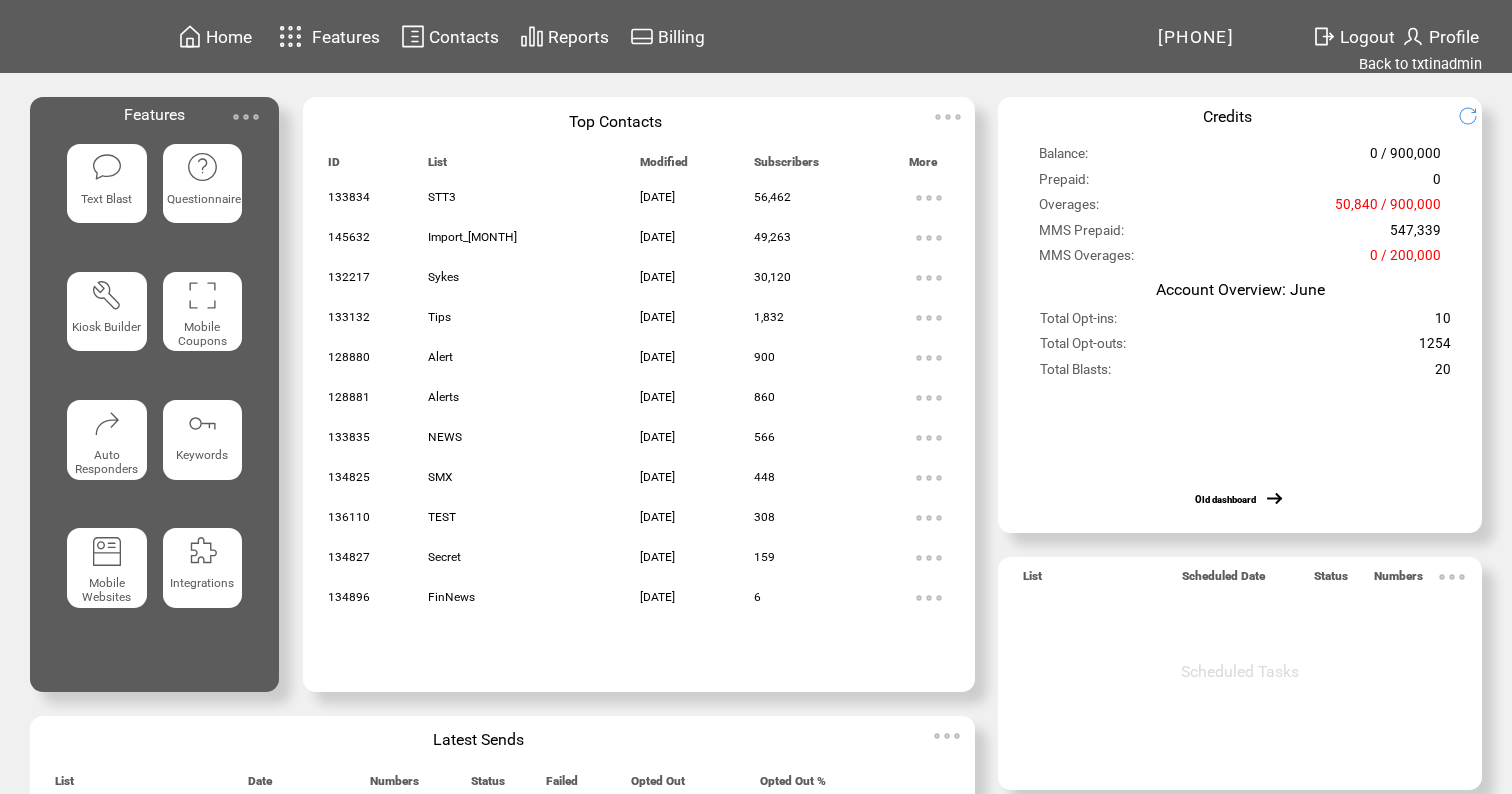 click at bounding box center (107, 167) 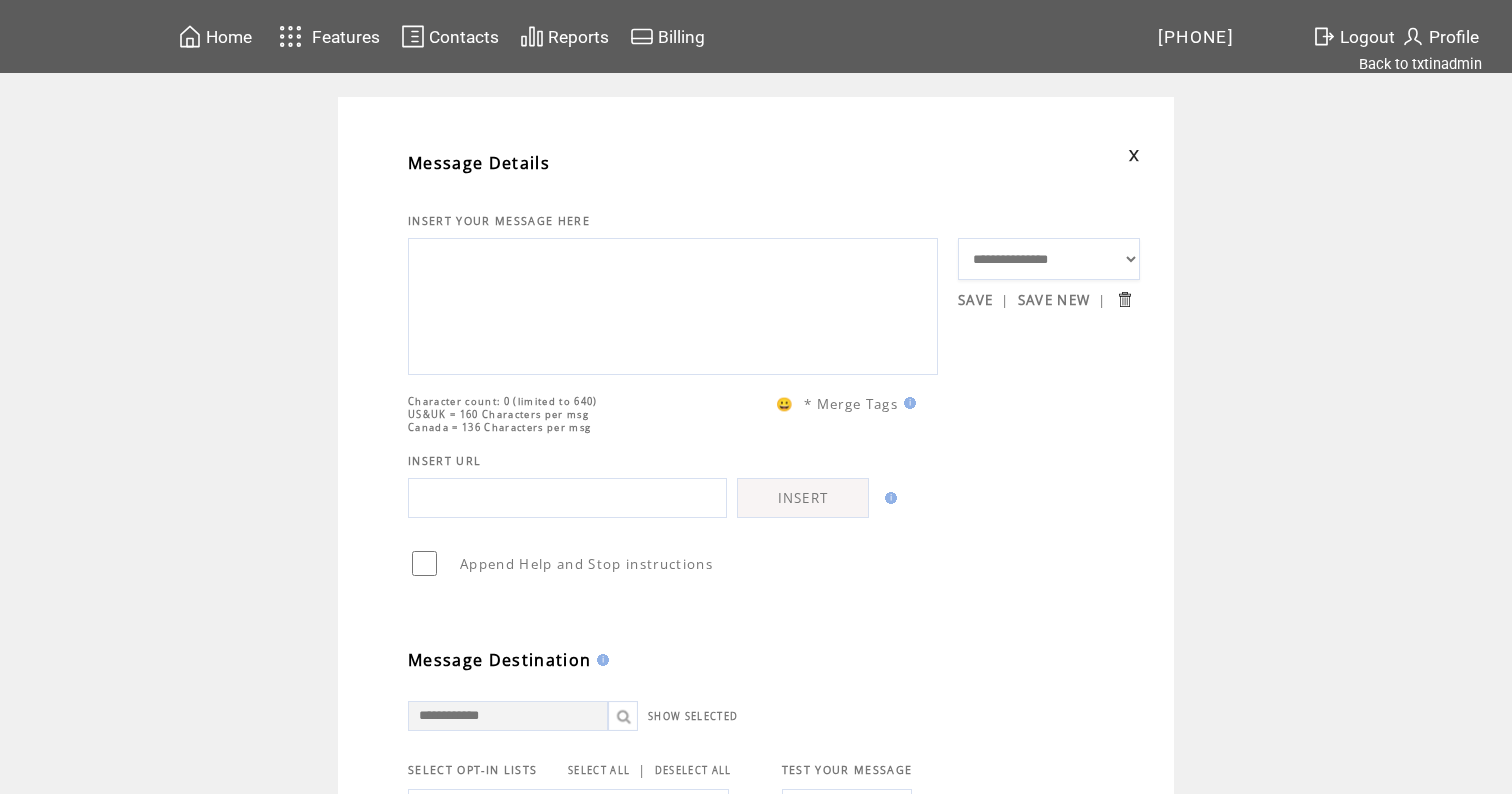 scroll, scrollTop: 0, scrollLeft: 0, axis: both 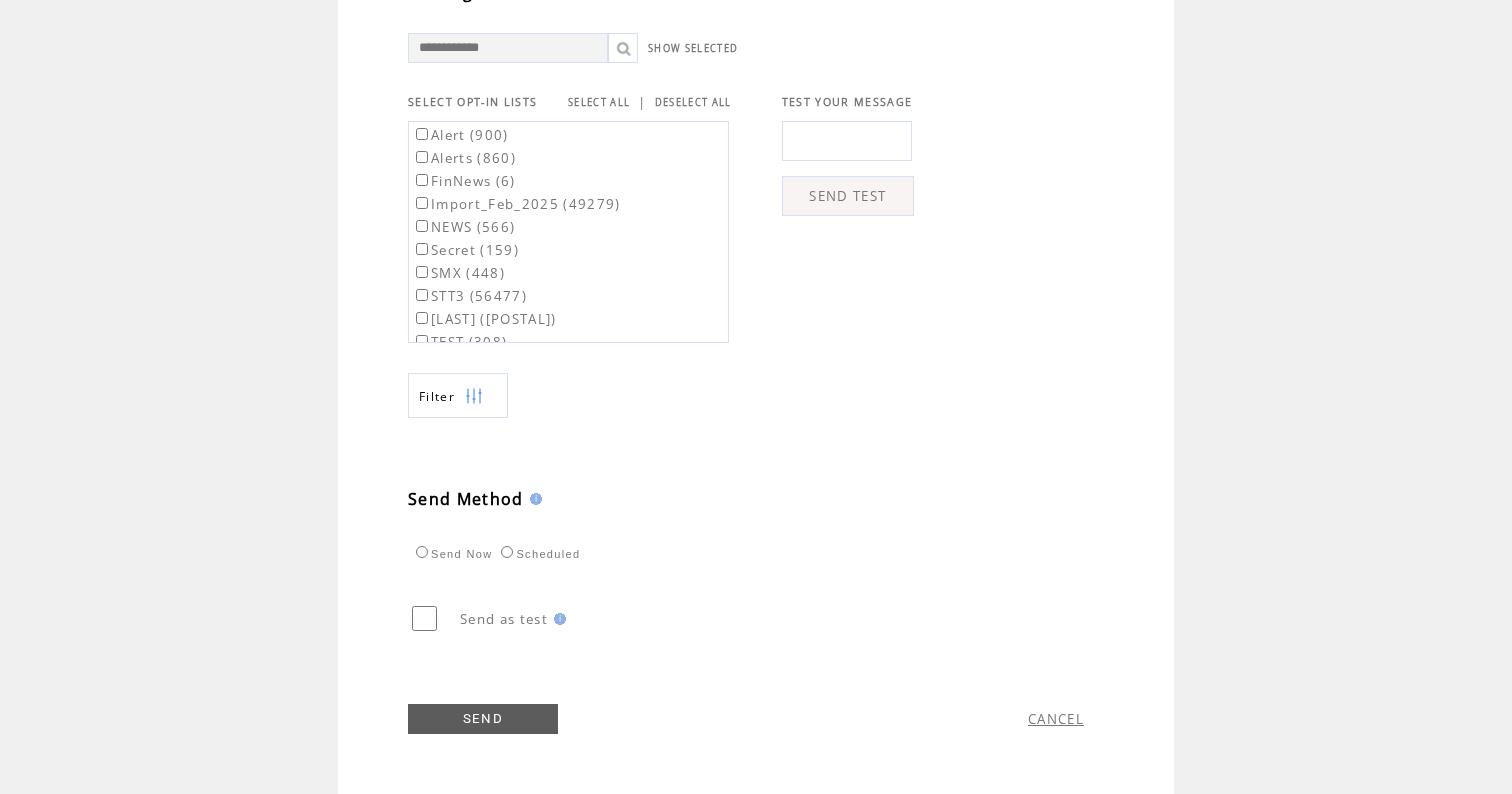 type on "**********" 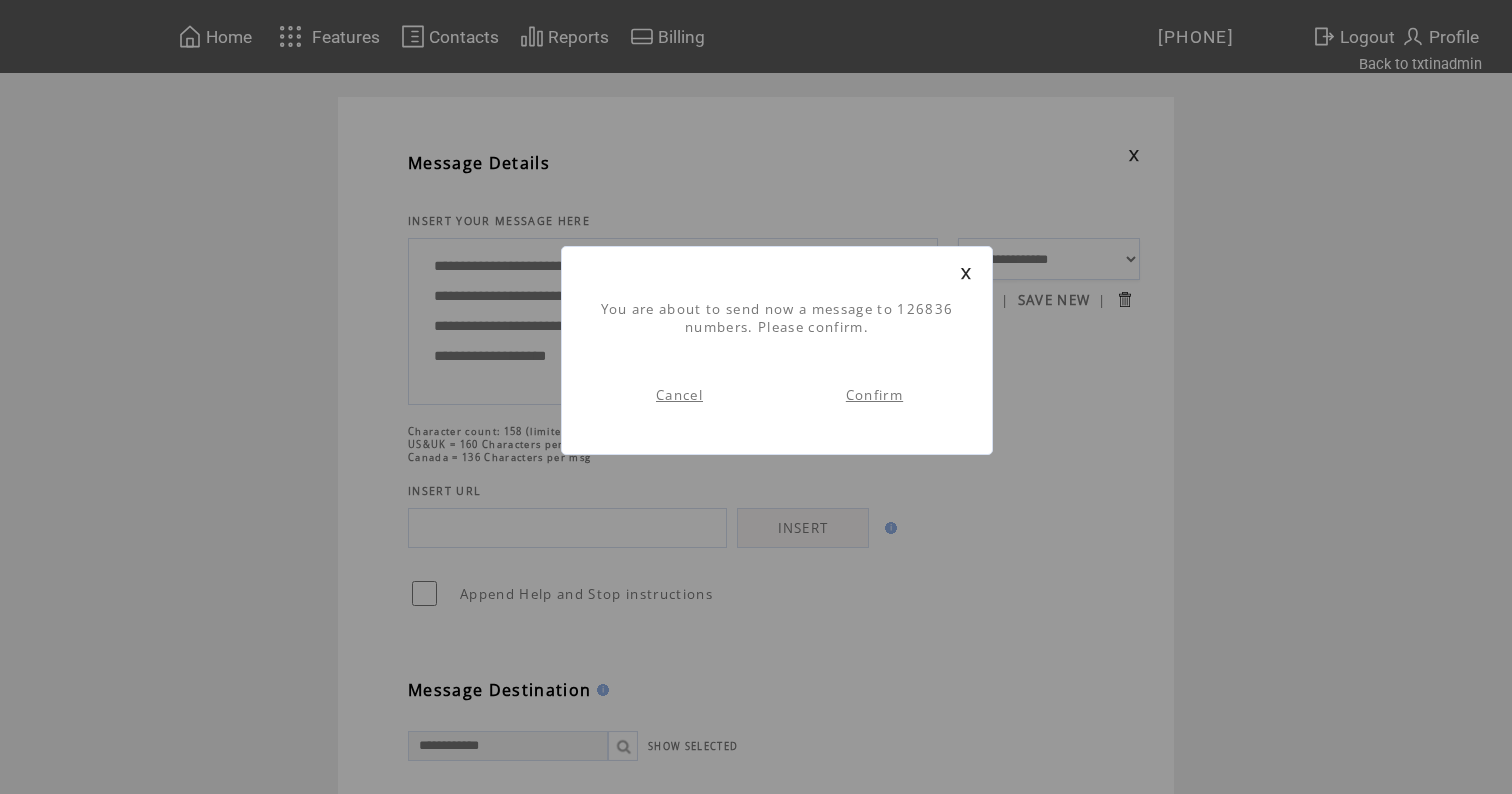 scroll, scrollTop: 1, scrollLeft: 0, axis: vertical 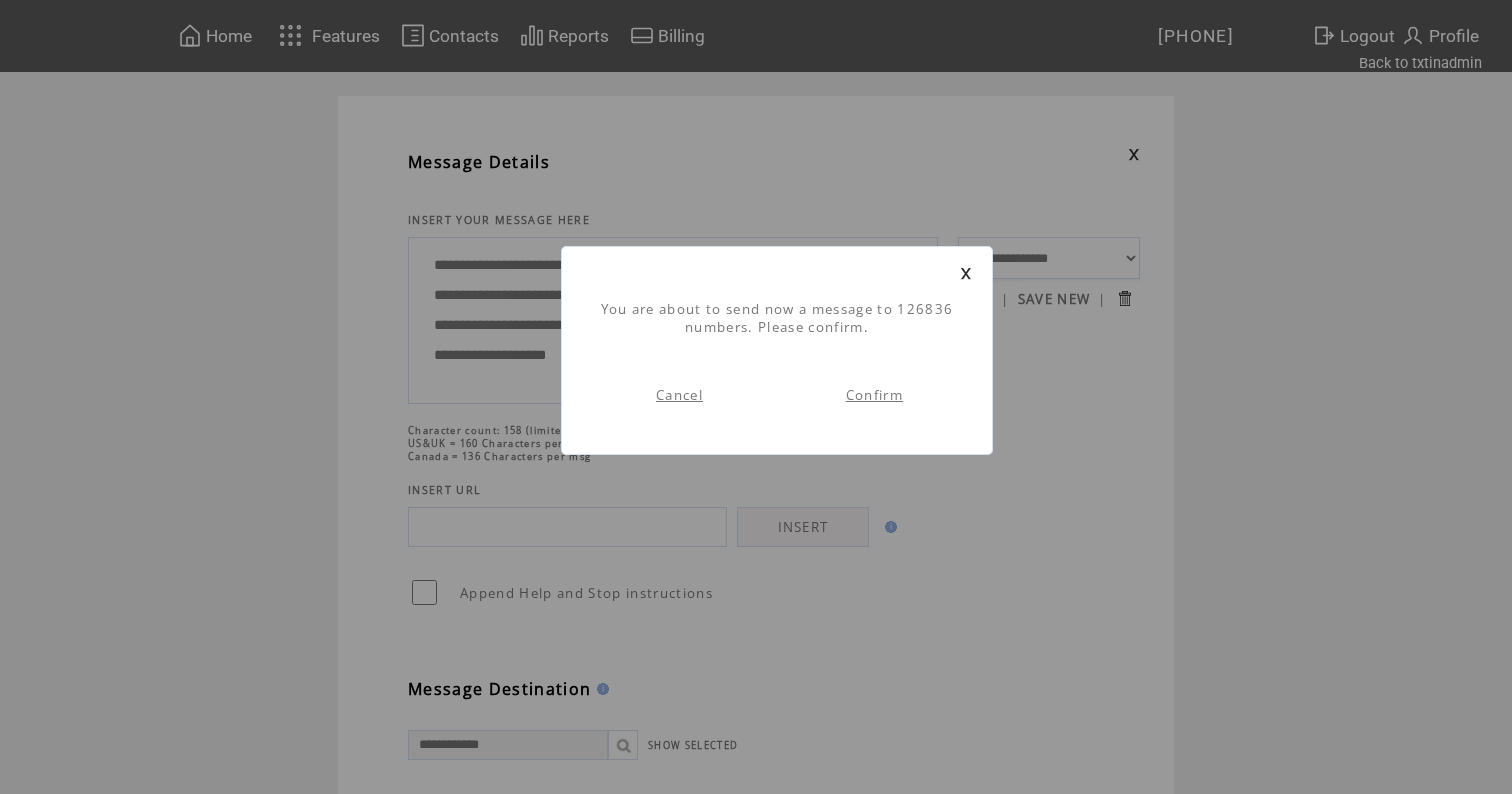 click on "Confirm" at bounding box center (874, 395) 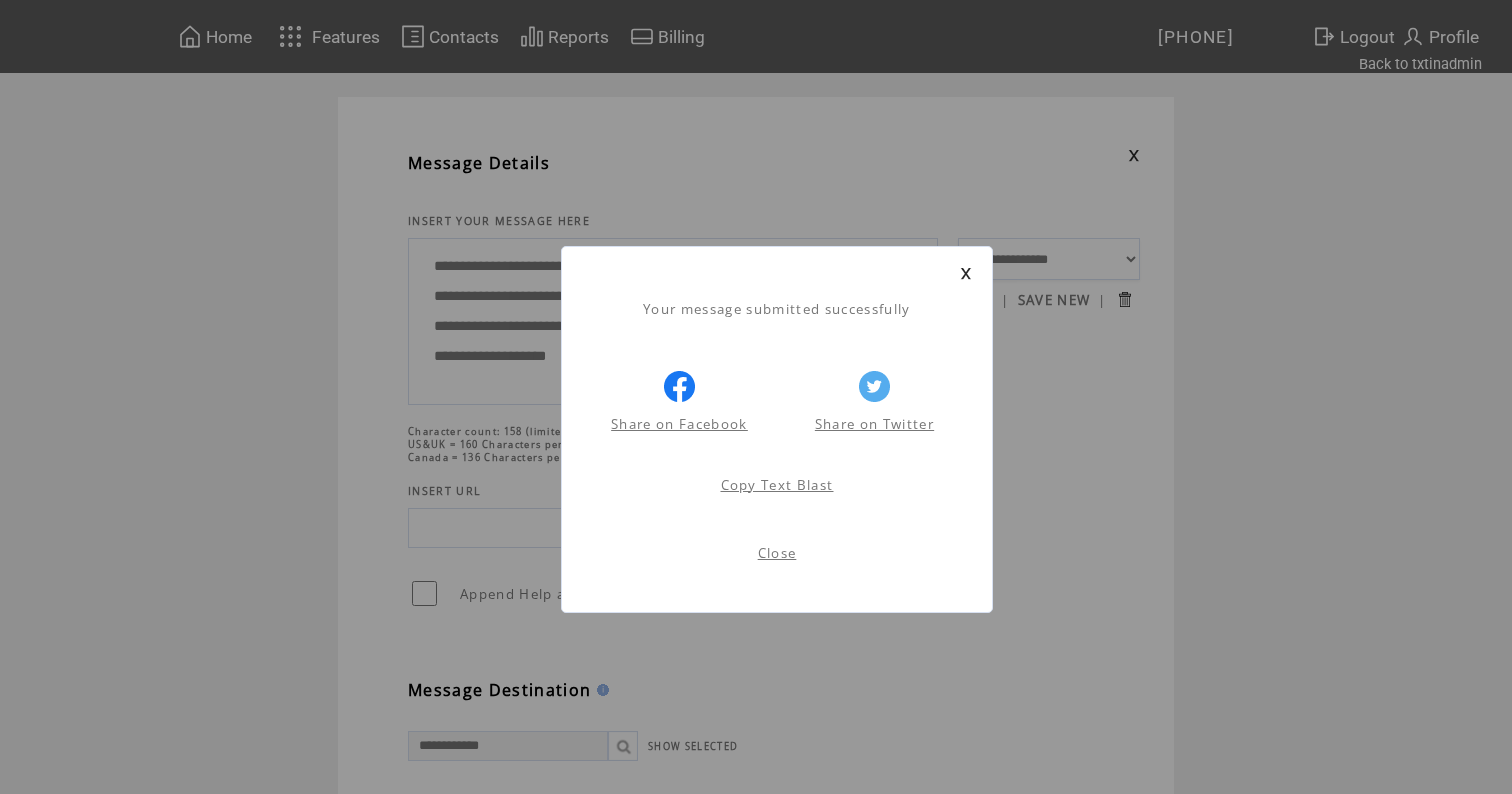 scroll, scrollTop: 1, scrollLeft: 0, axis: vertical 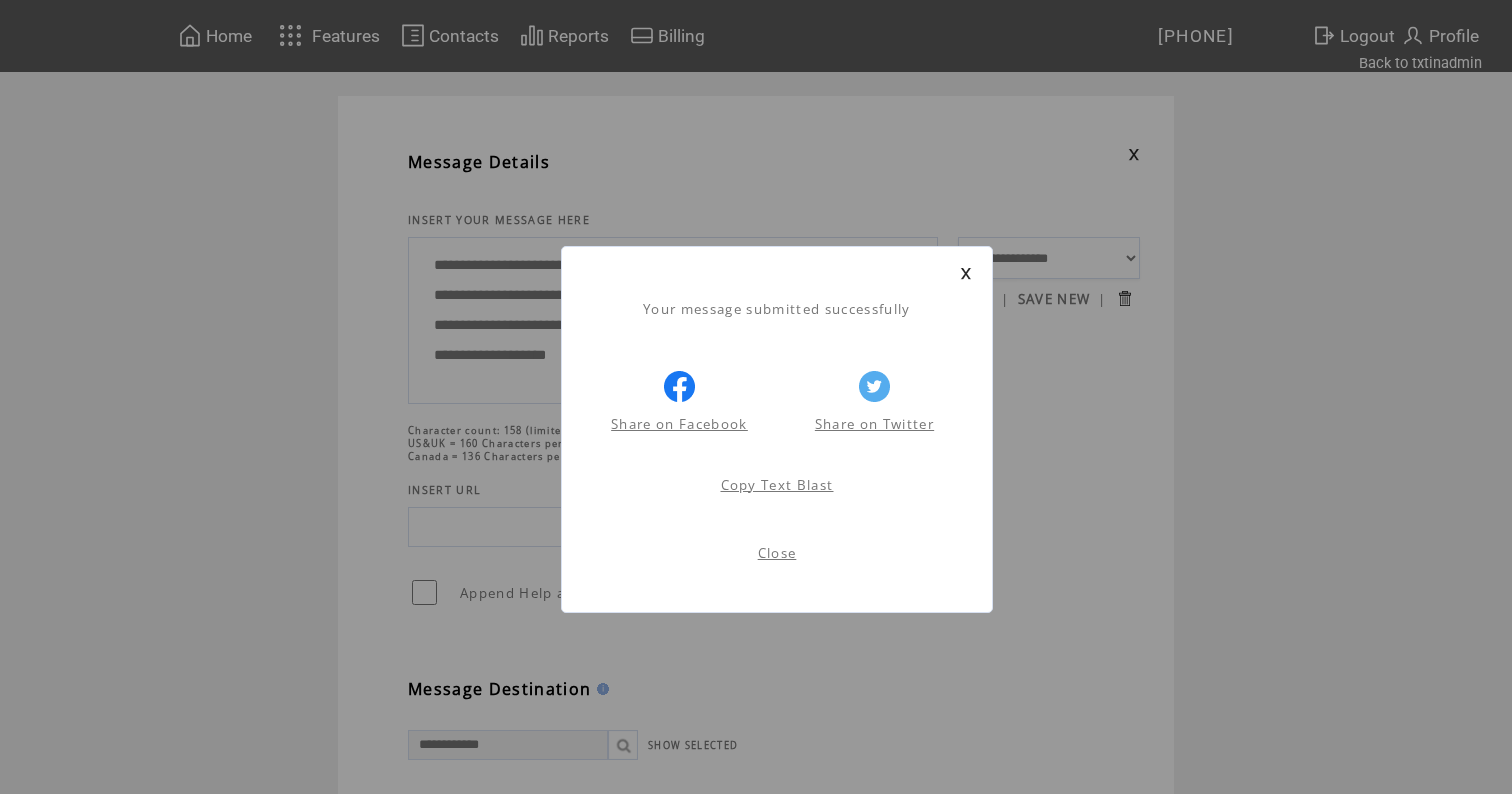 click at bounding box center [966, 273] 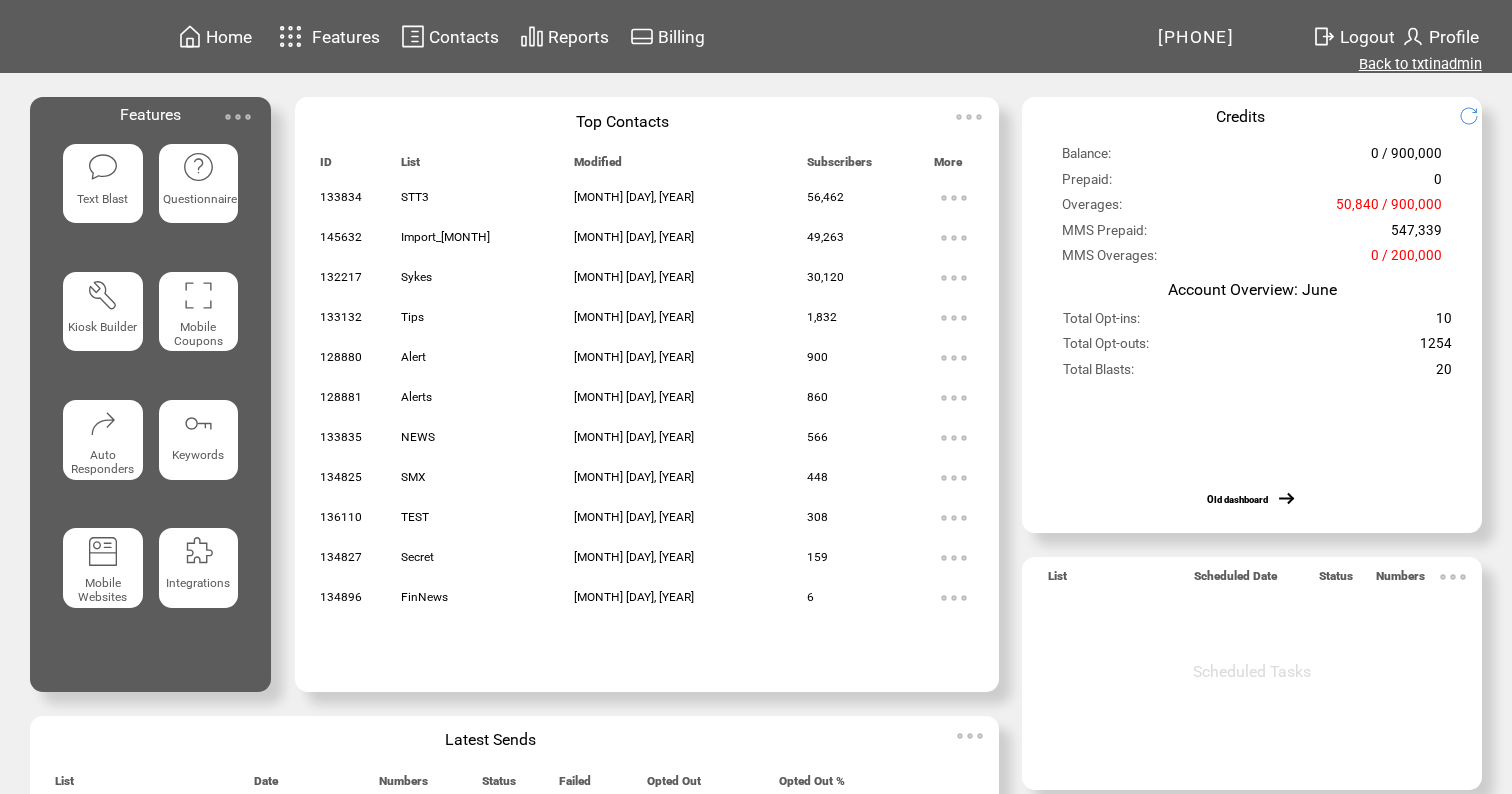 scroll, scrollTop: 0, scrollLeft: 0, axis: both 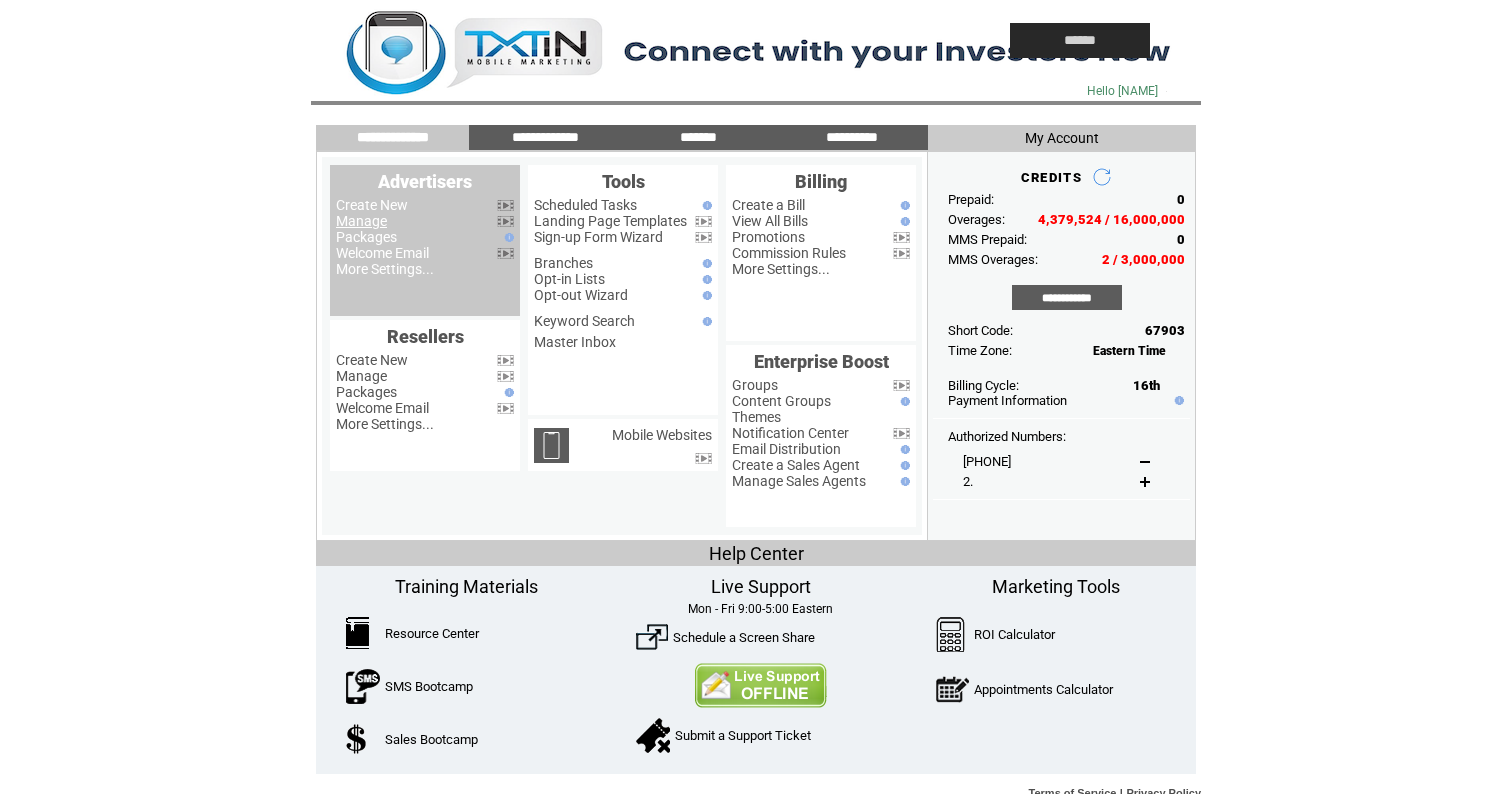 click on "Manage" at bounding box center (361, 221) 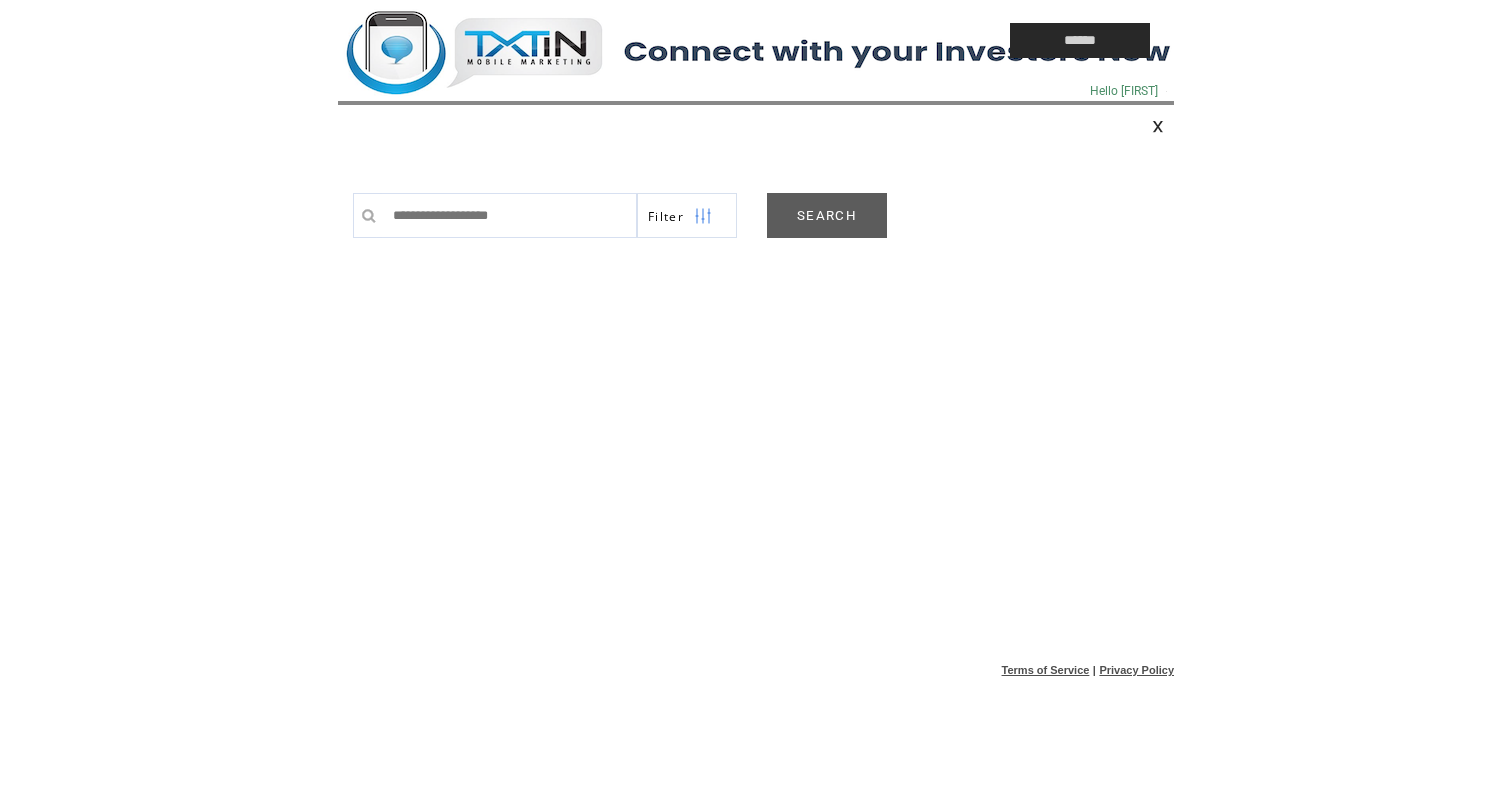 scroll, scrollTop: 0, scrollLeft: 0, axis: both 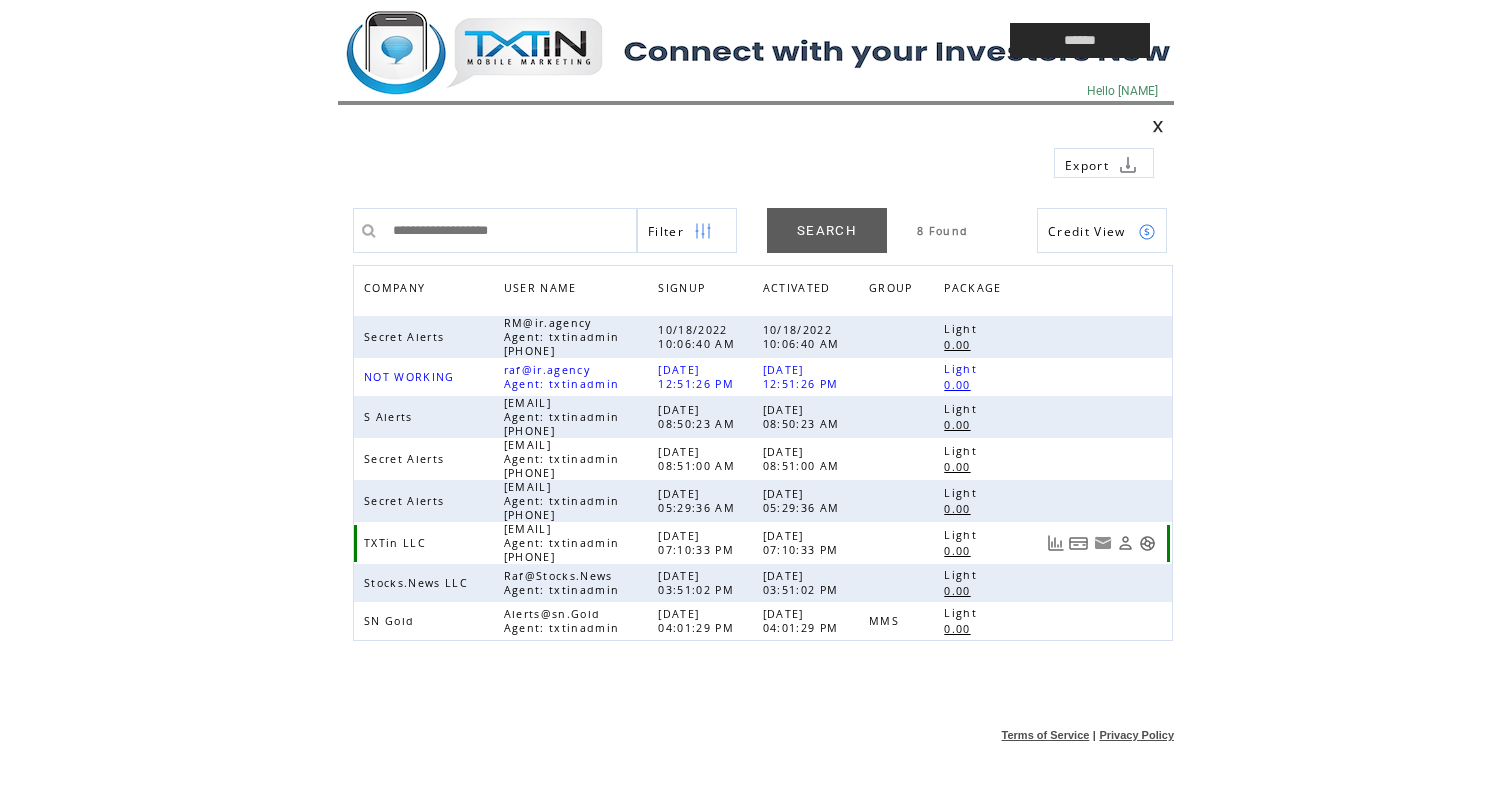 click at bounding box center [1147, 543] 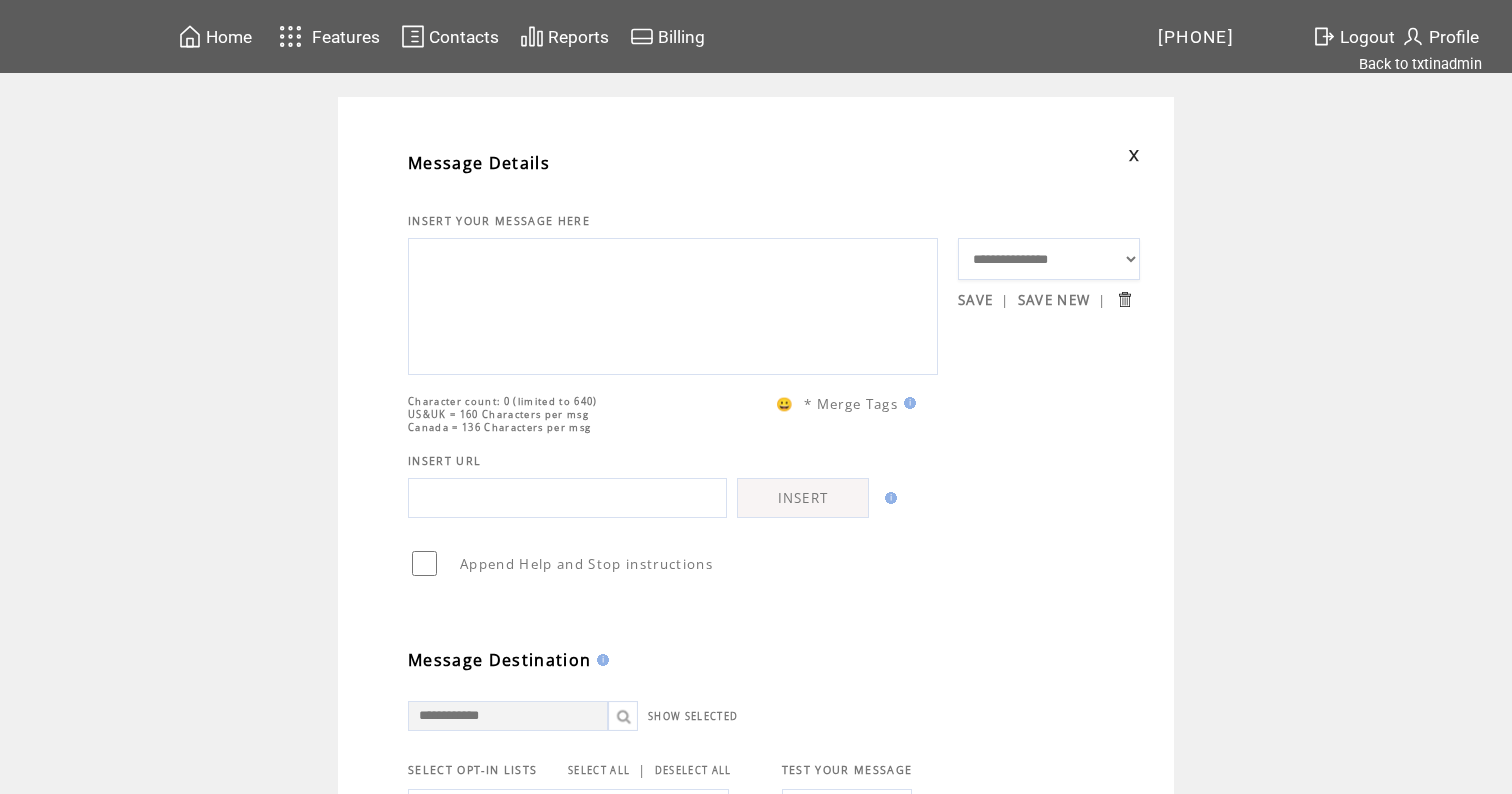 scroll, scrollTop: 0, scrollLeft: 0, axis: both 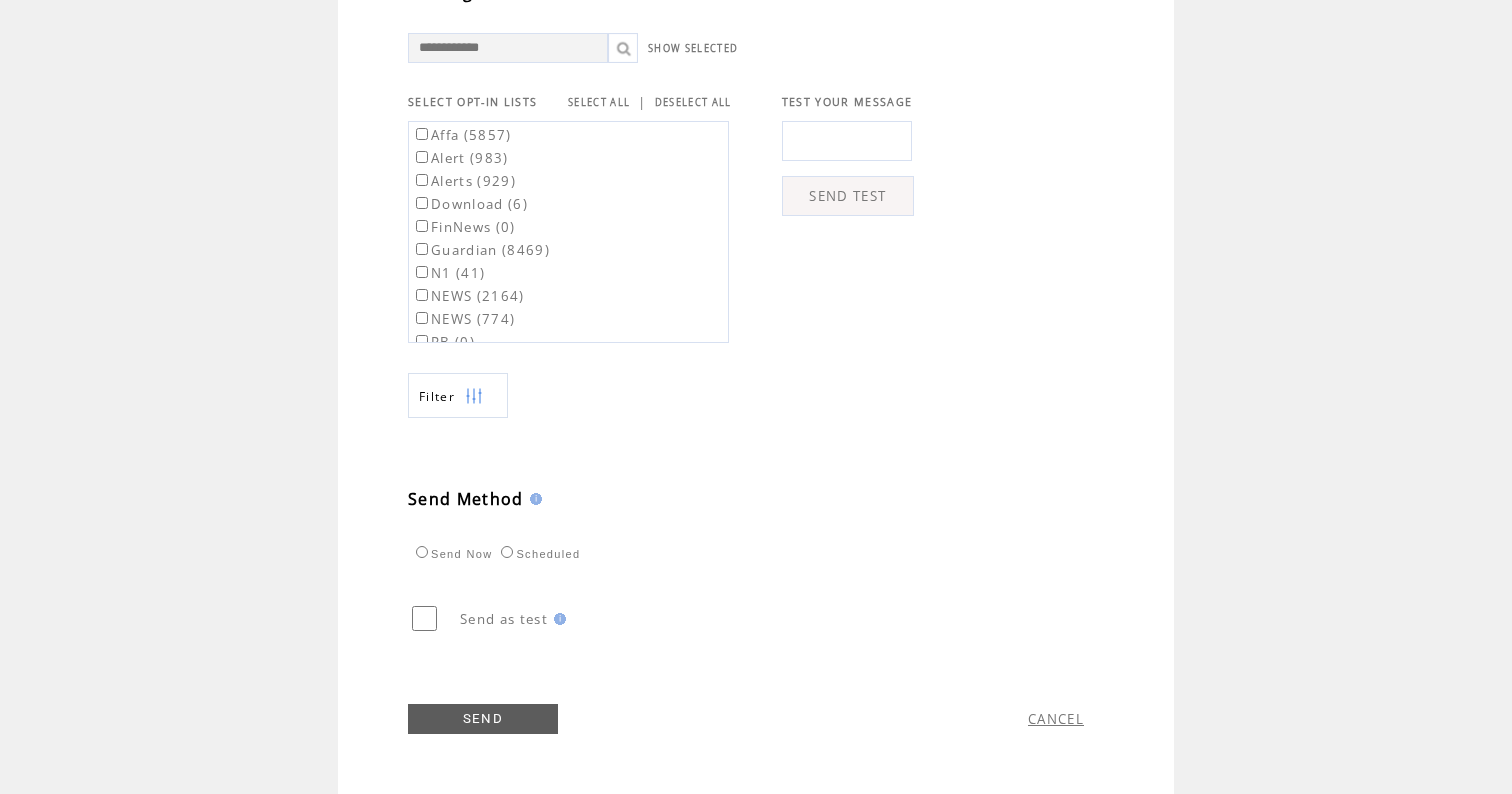 type on "**********" 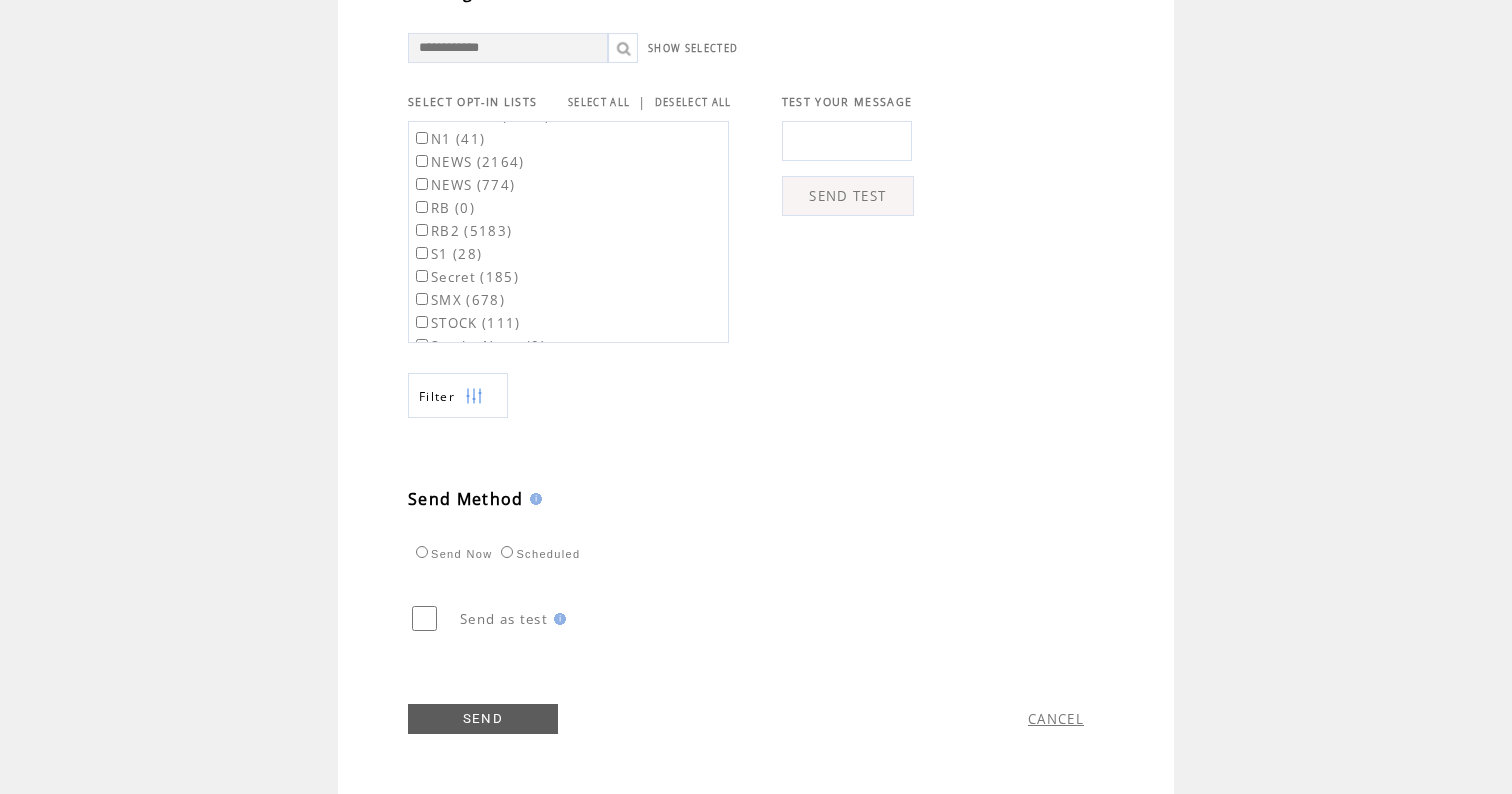 scroll, scrollTop: 167, scrollLeft: 0, axis: vertical 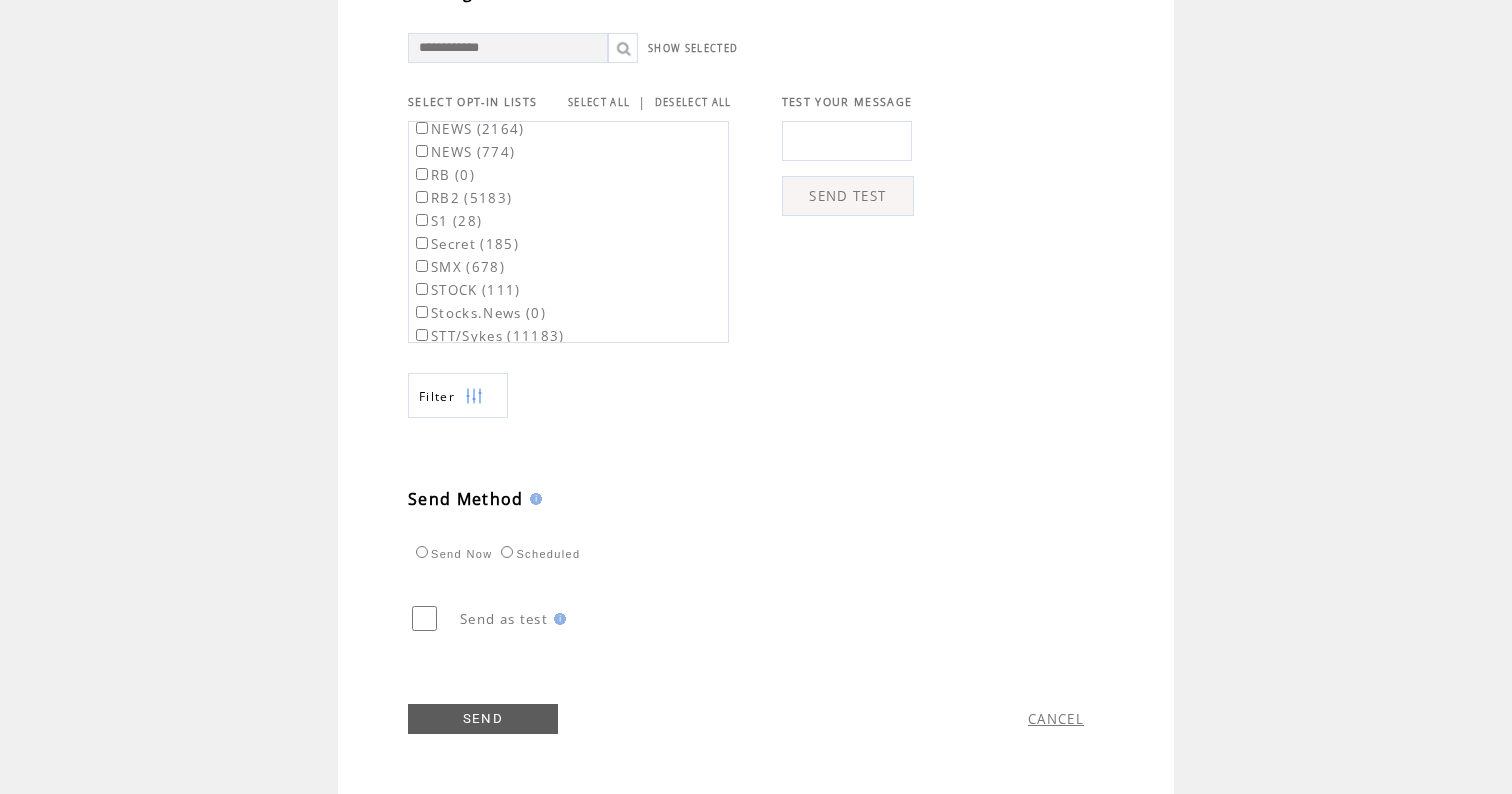 click on "RB2 (5183)" at bounding box center (462, 198) 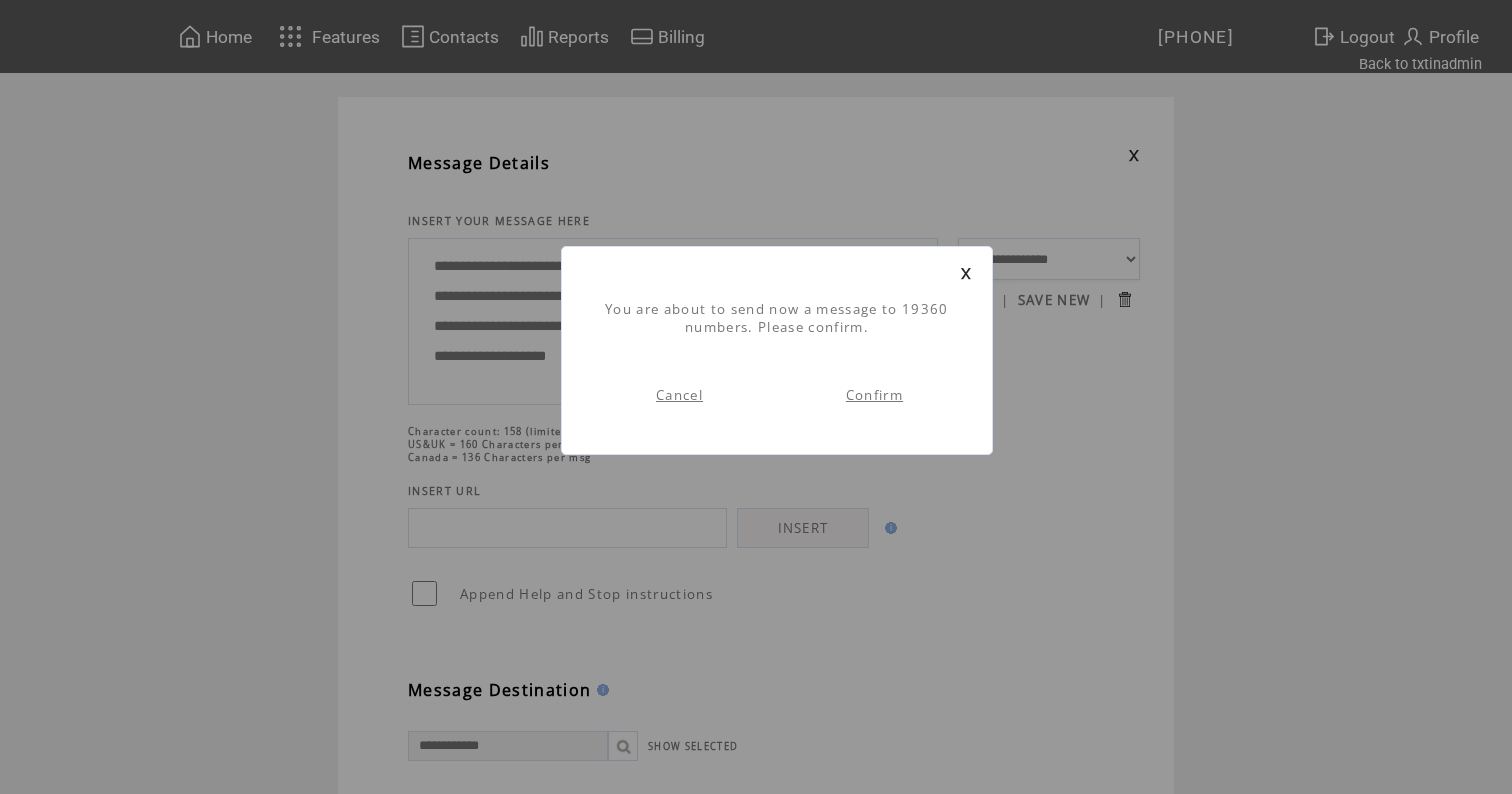scroll, scrollTop: 1, scrollLeft: 0, axis: vertical 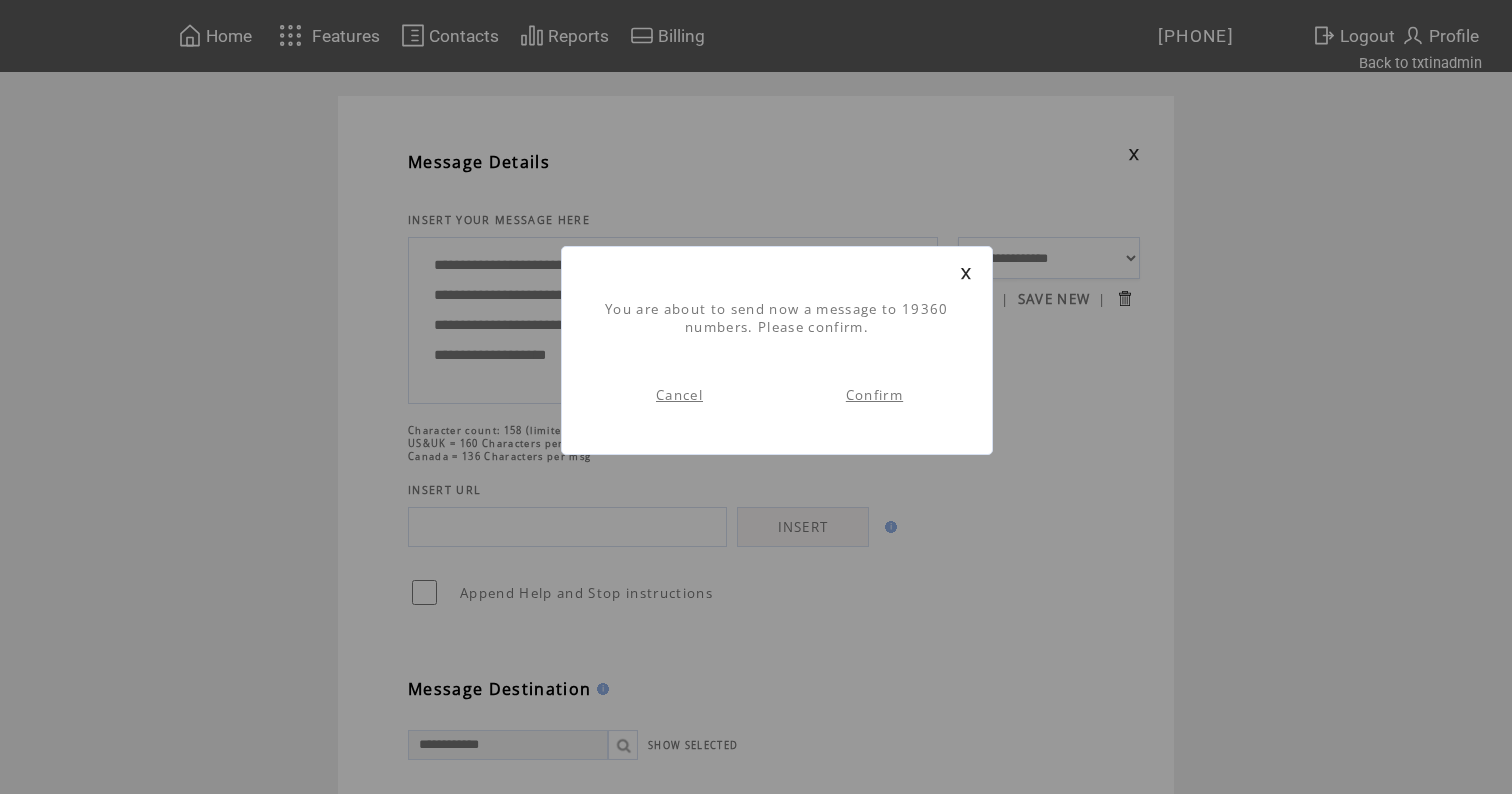 click on "Confirm" at bounding box center (874, 395) 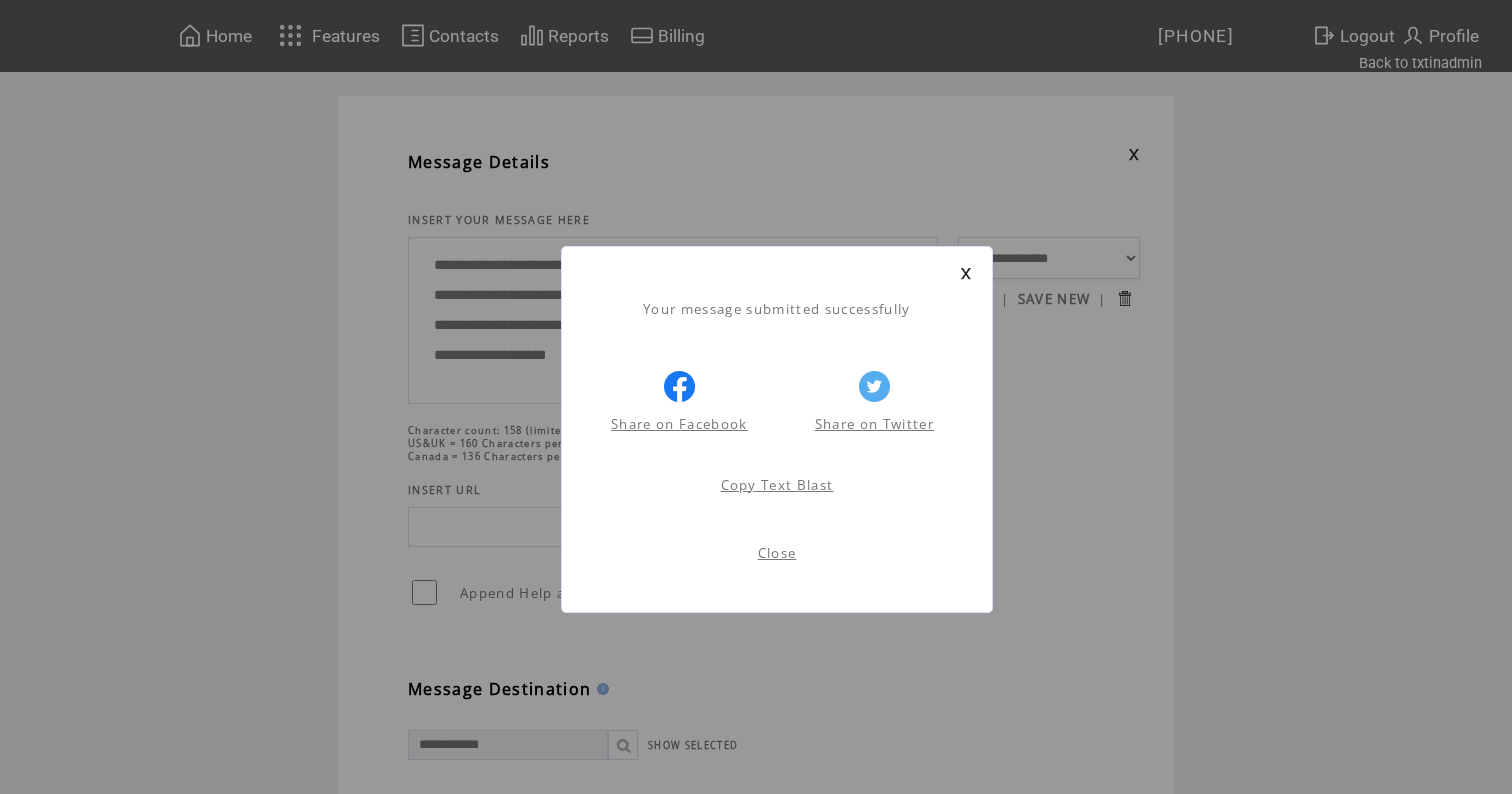 scroll, scrollTop: 1, scrollLeft: 0, axis: vertical 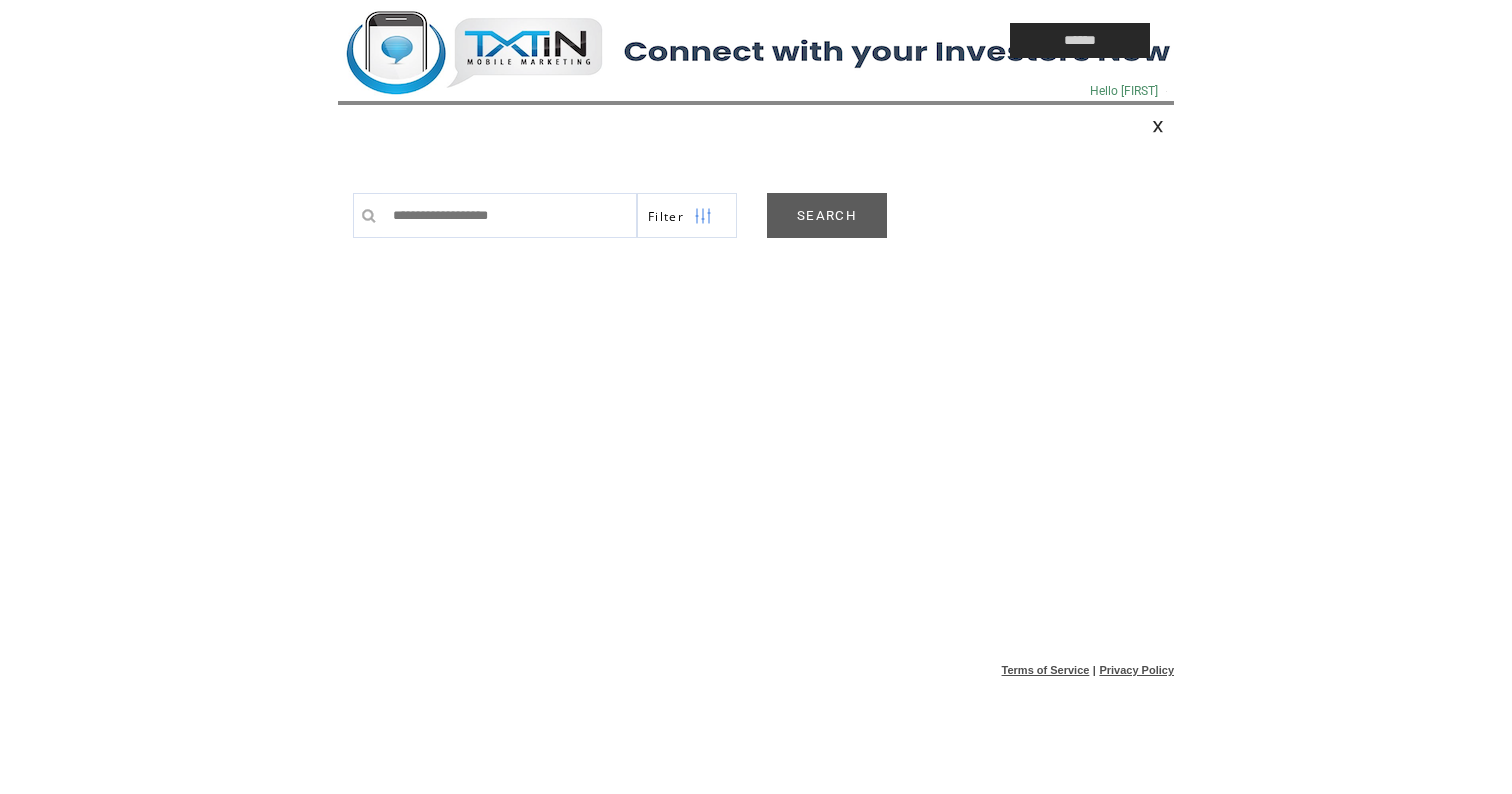 drag, startPoint x: 0, startPoint y: 0, endPoint x: 826, endPoint y: 213, distance: 853.0211 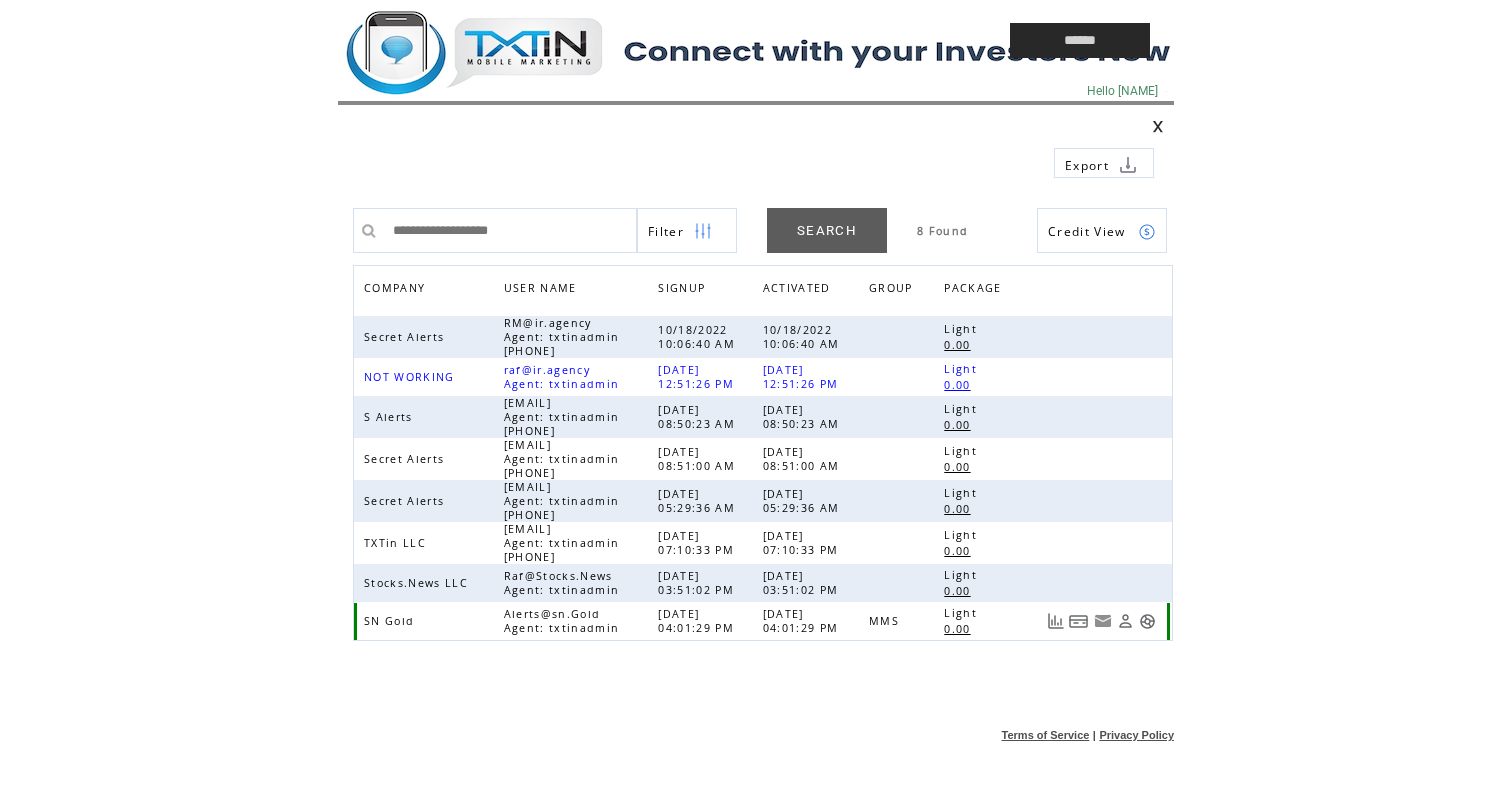 scroll, scrollTop: 0, scrollLeft: 0, axis: both 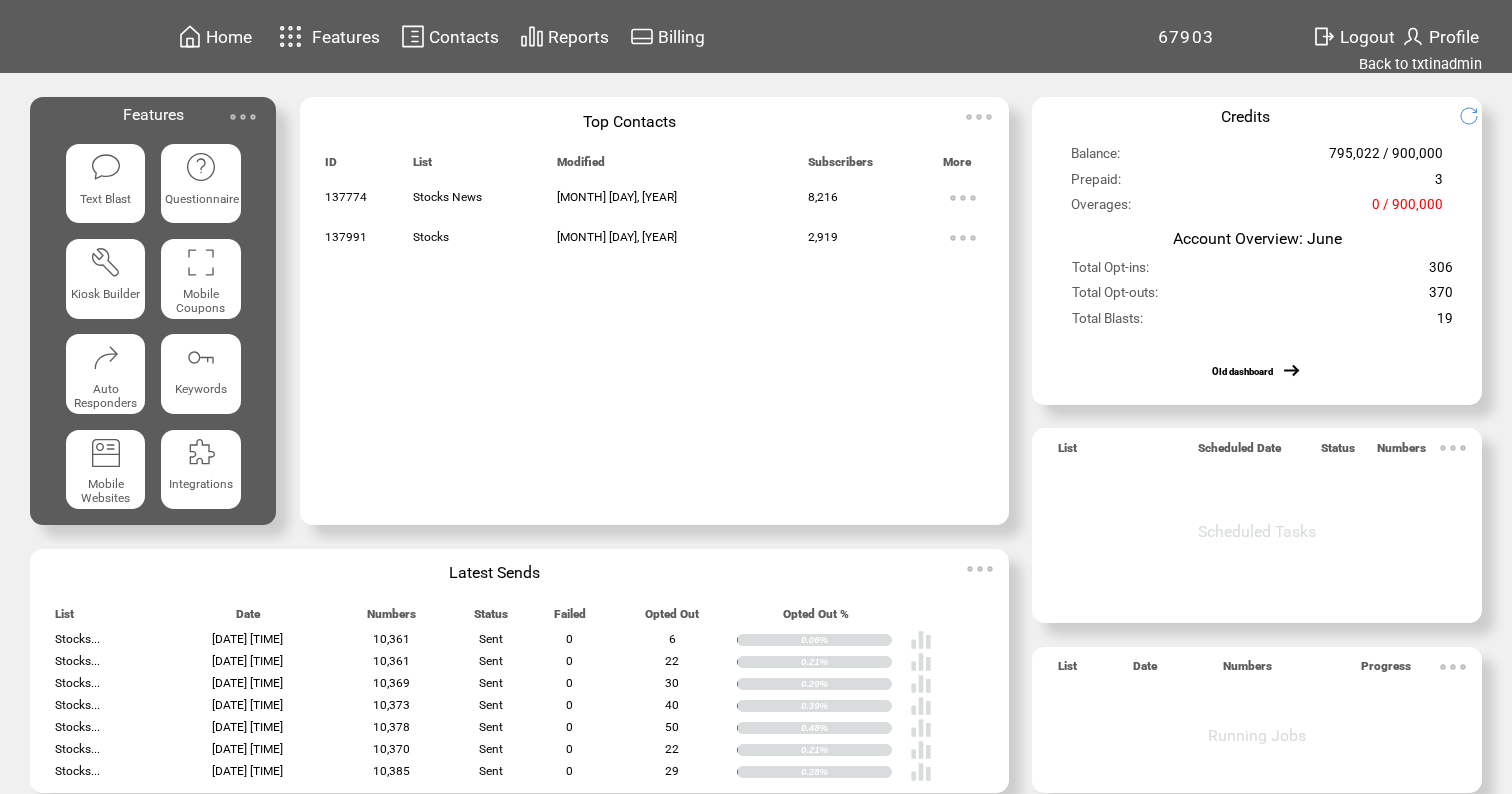click at bounding box center (106, 167) 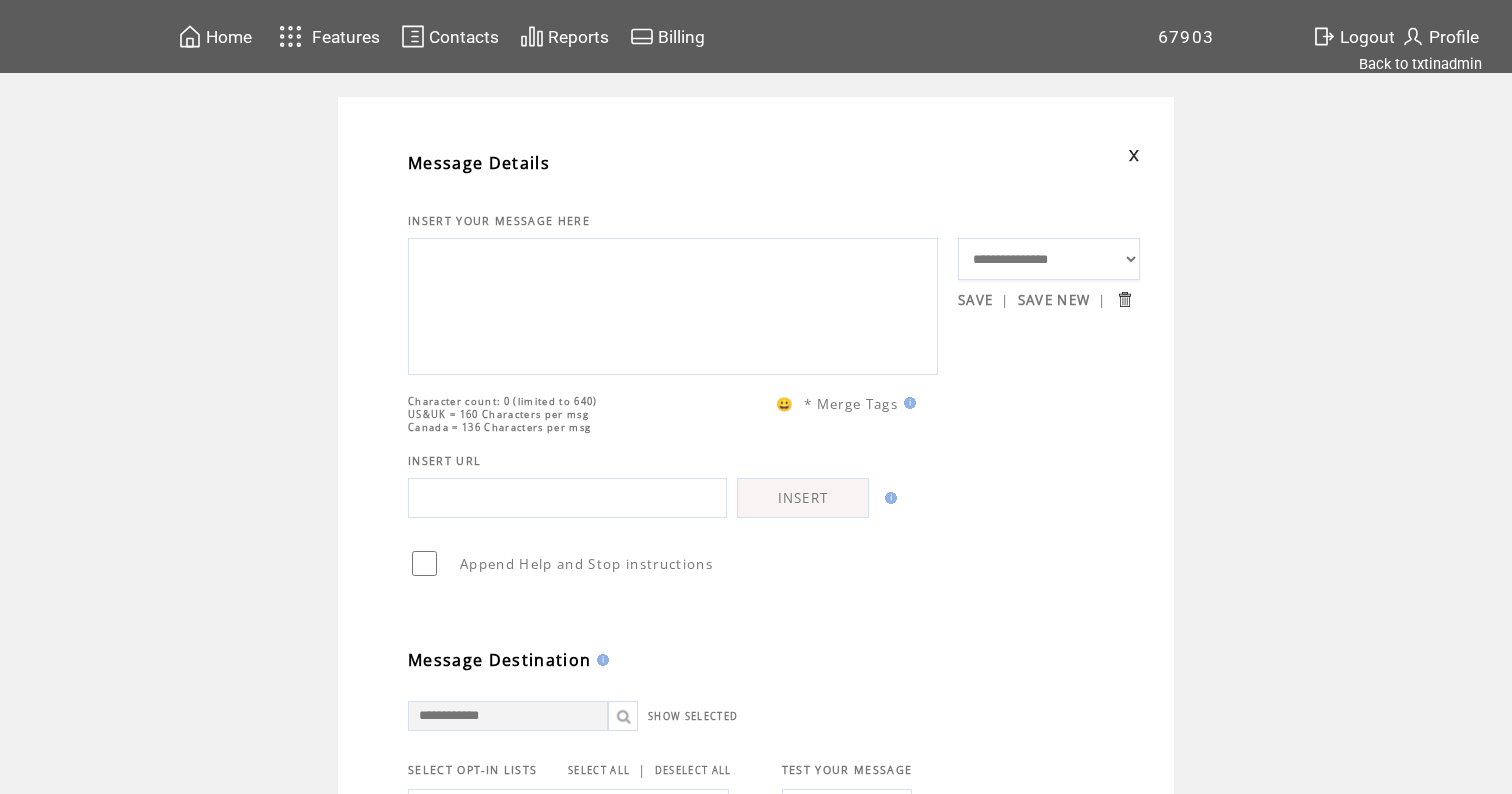 scroll, scrollTop: 0, scrollLeft: 0, axis: both 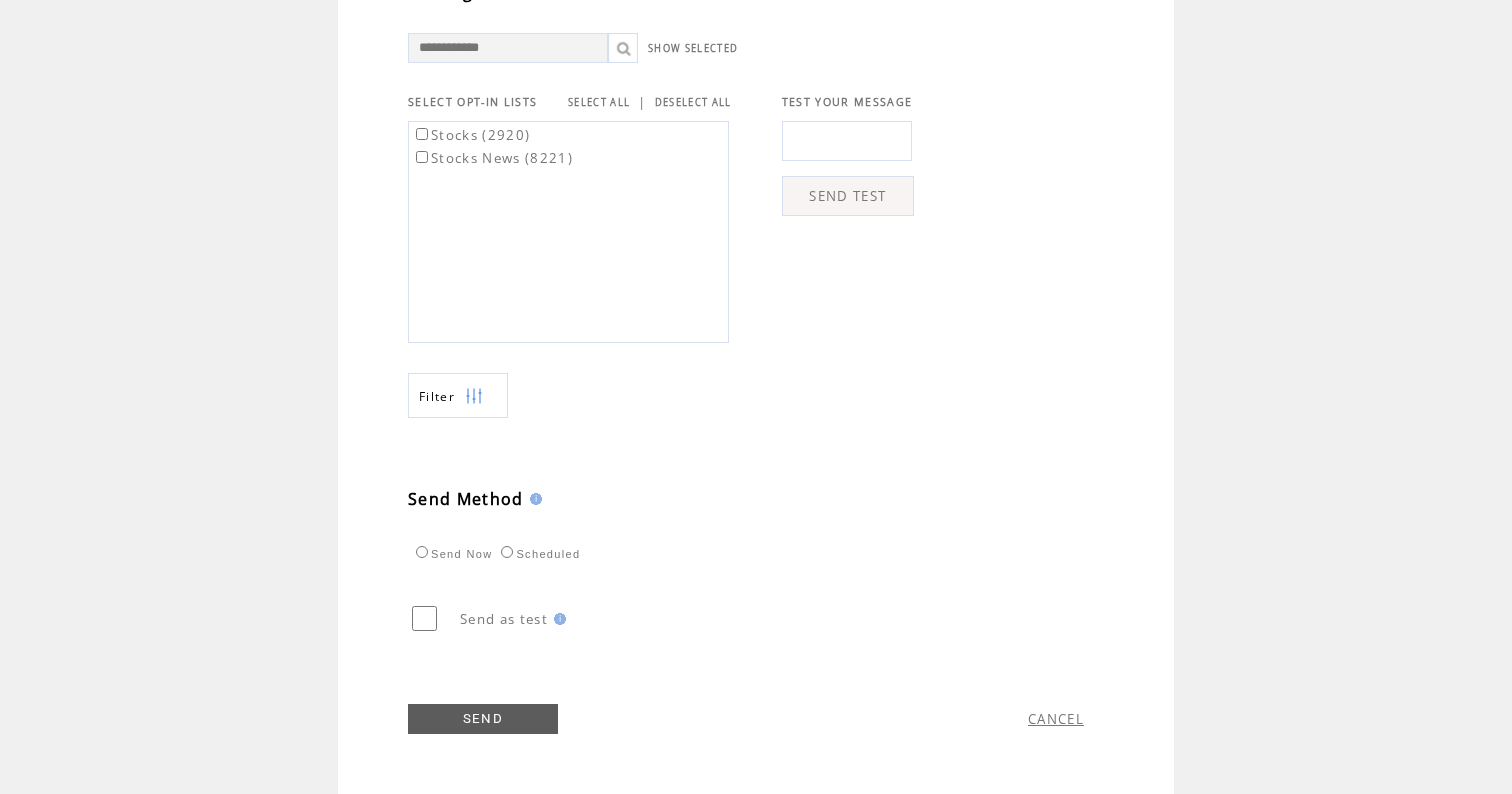 type on "**********" 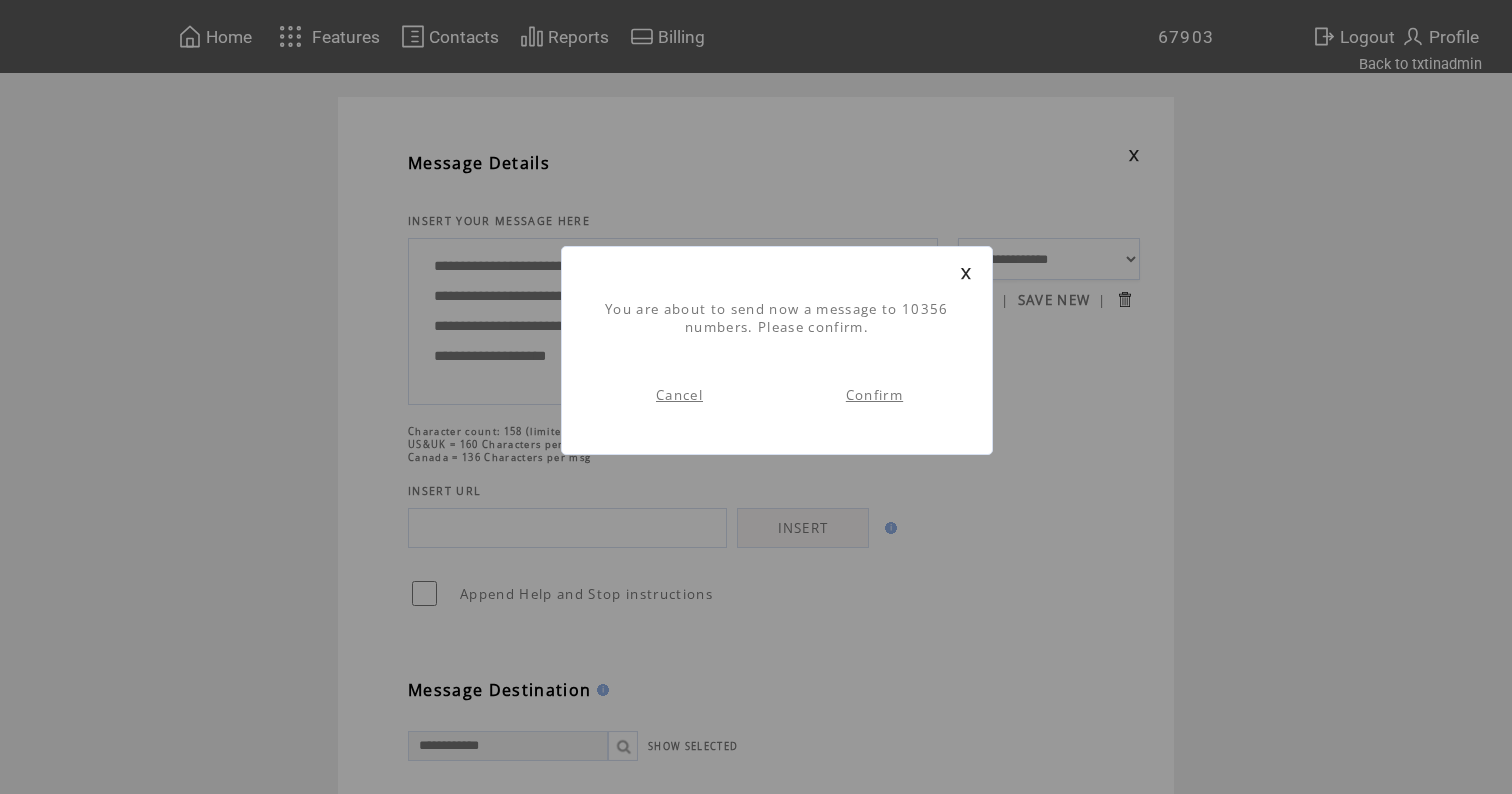 scroll, scrollTop: 1, scrollLeft: 0, axis: vertical 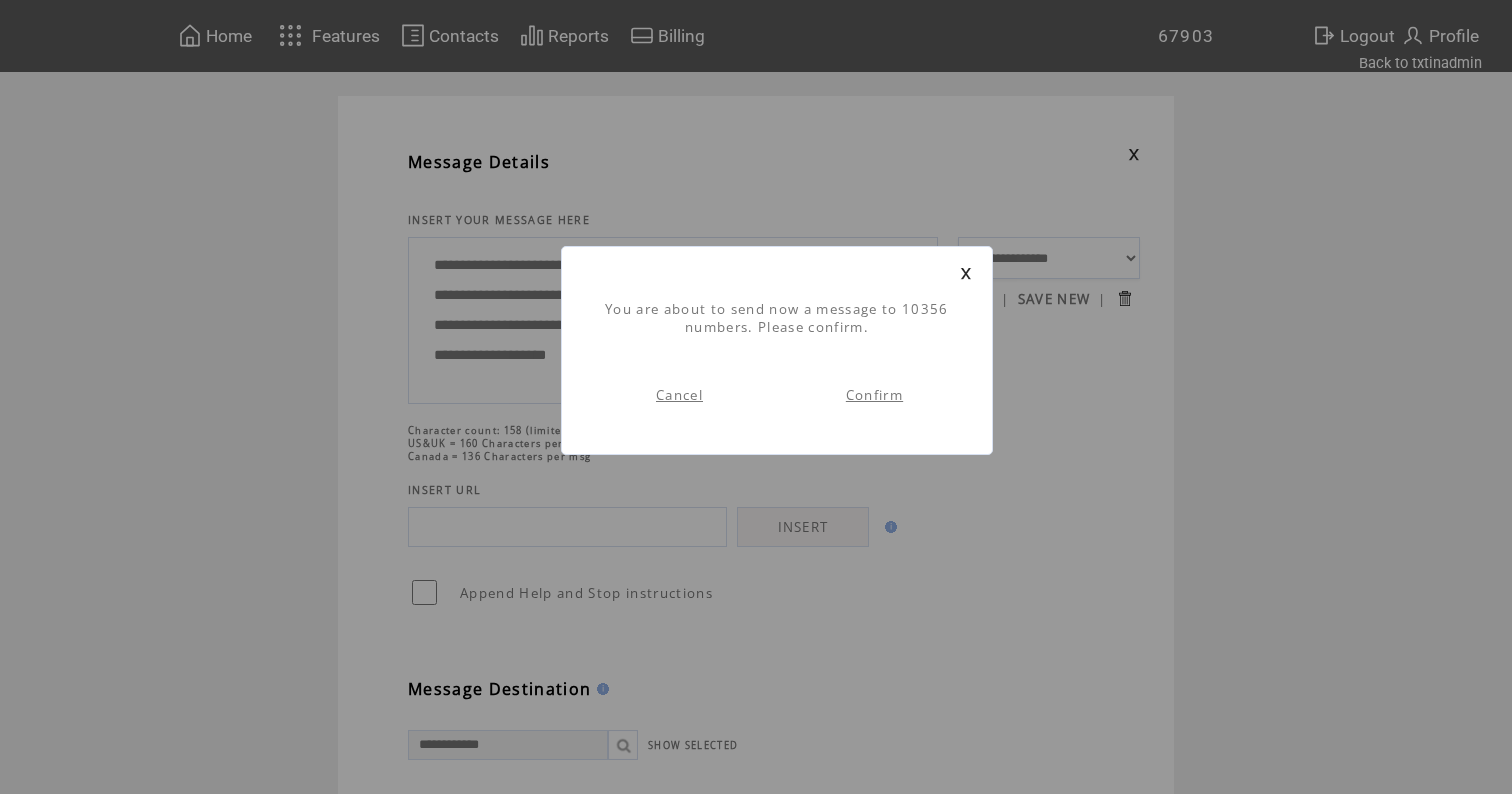 click on "Confirm" at bounding box center [874, 395] 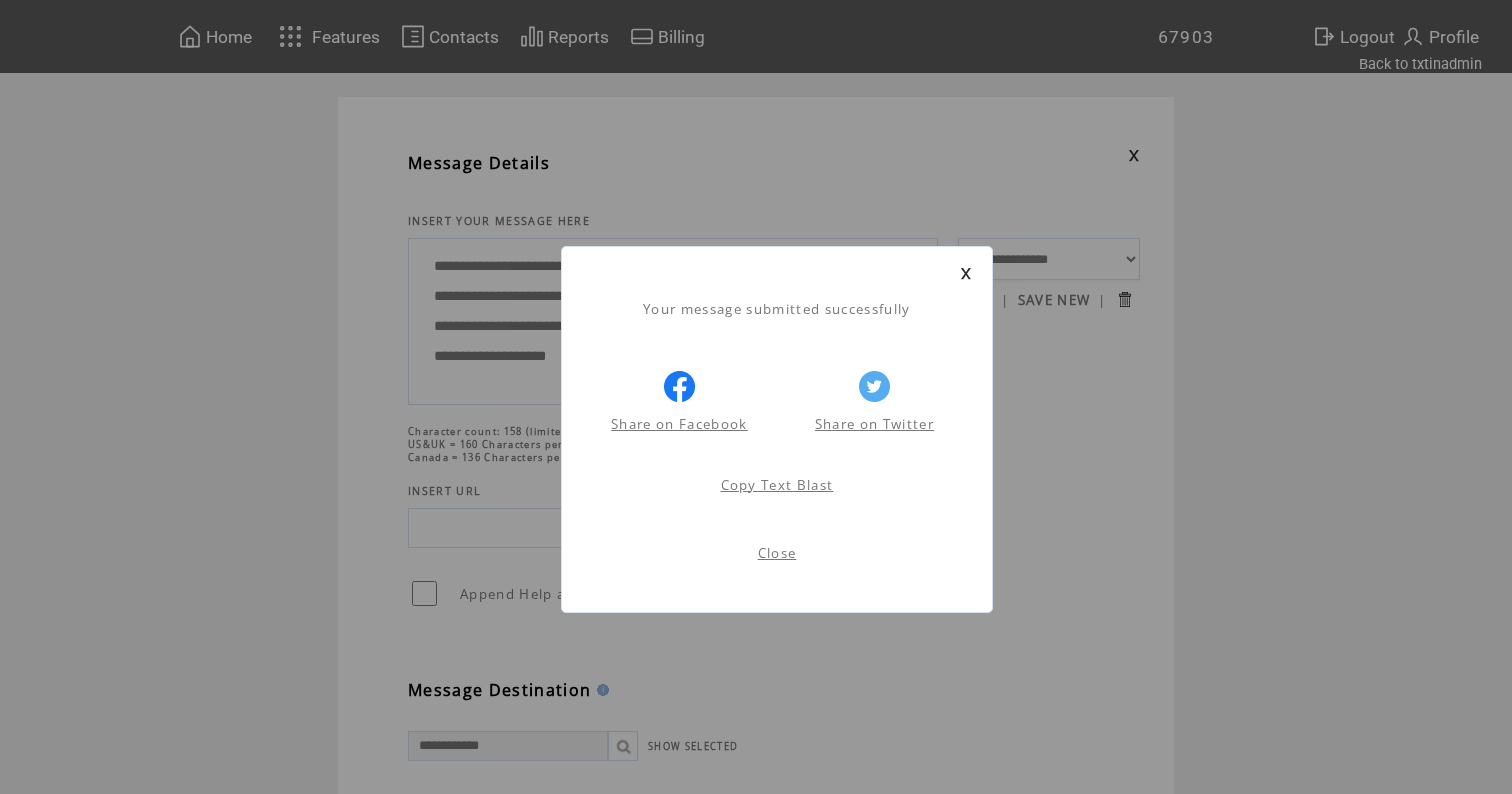 scroll, scrollTop: 1, scrollLeft: 0, axis: vertical 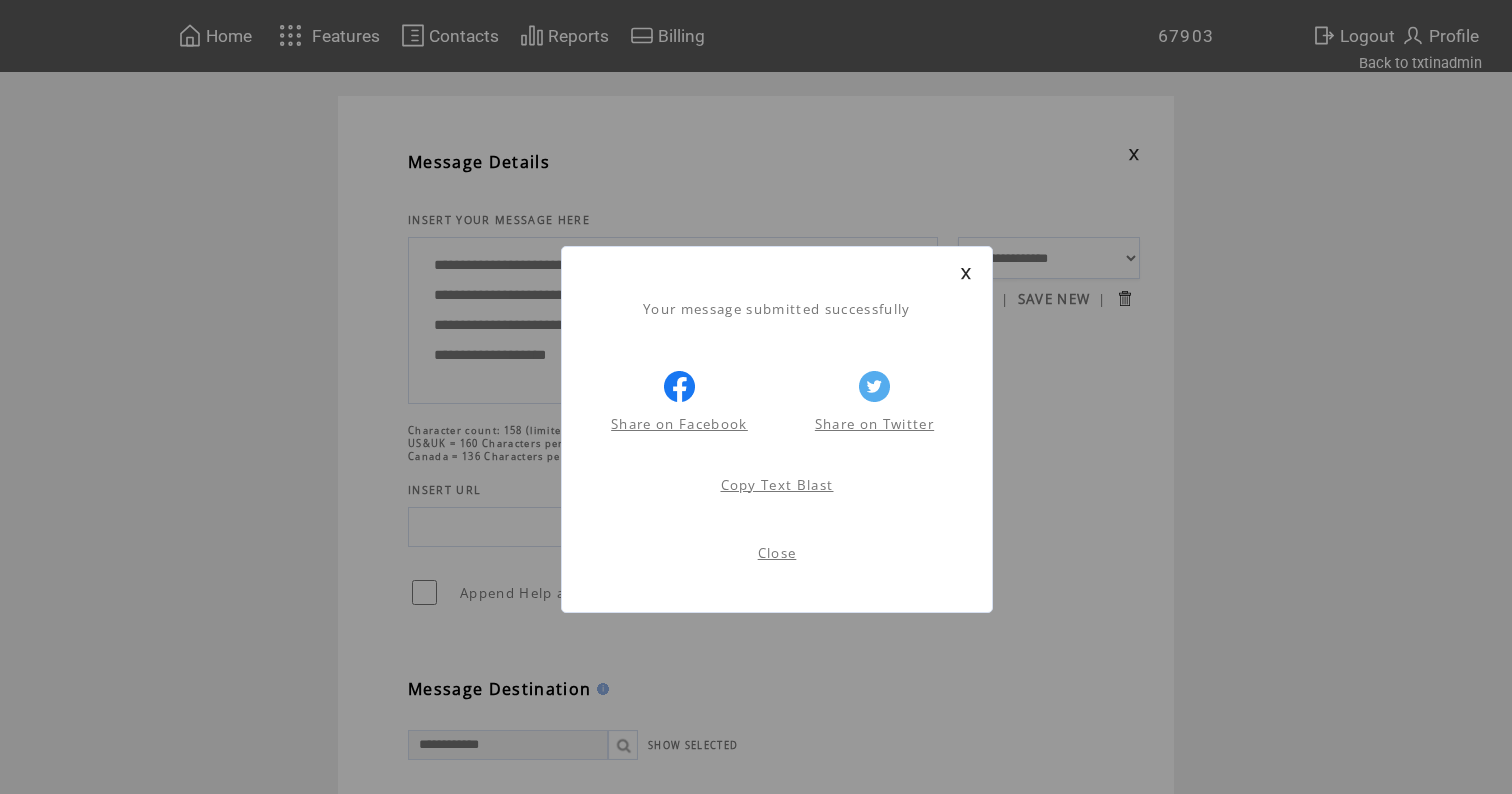click at bounding box center [966, 273] 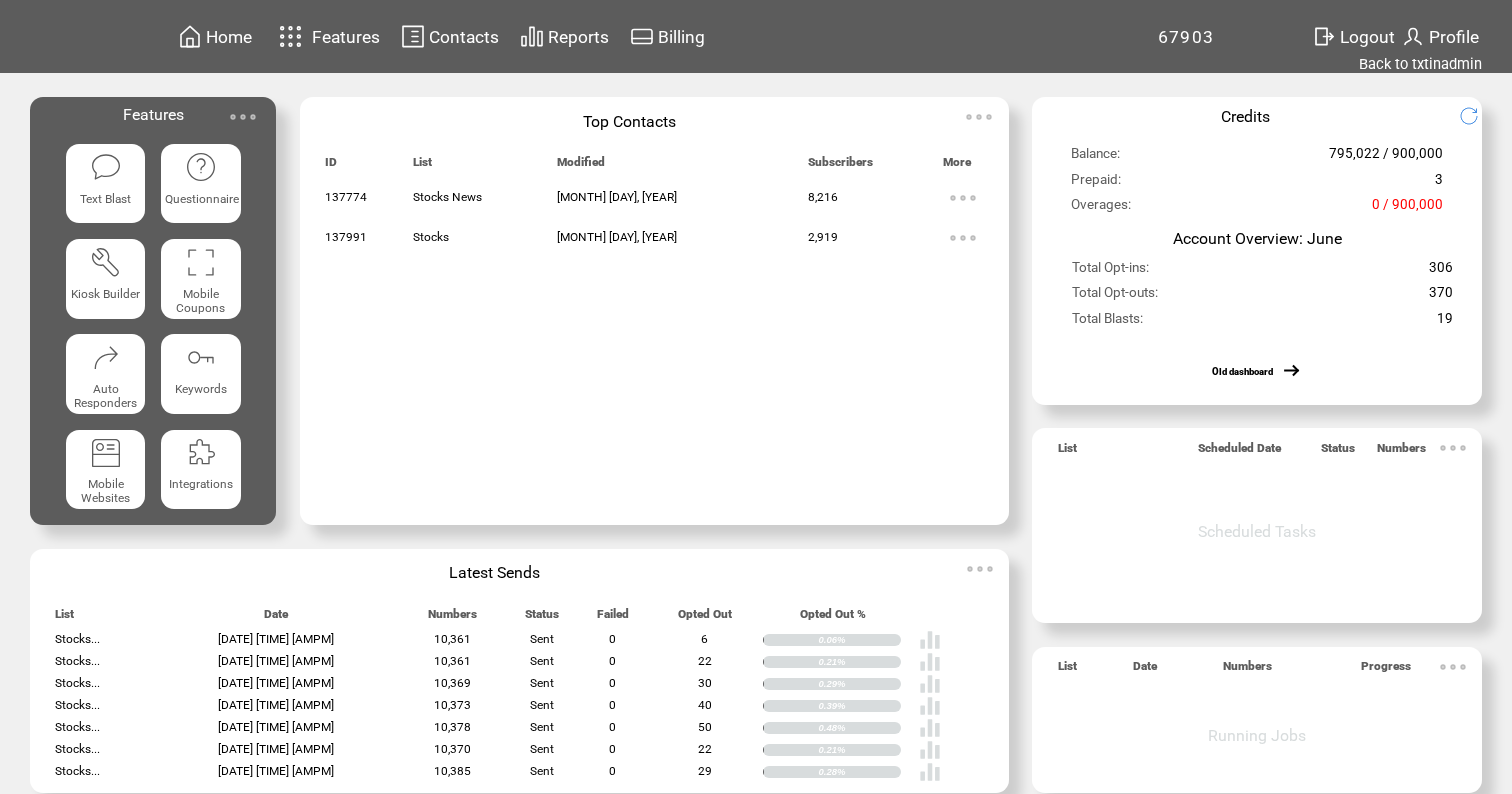 scroll, scrollTop: 0, scrollLeft: 0, axis: both 